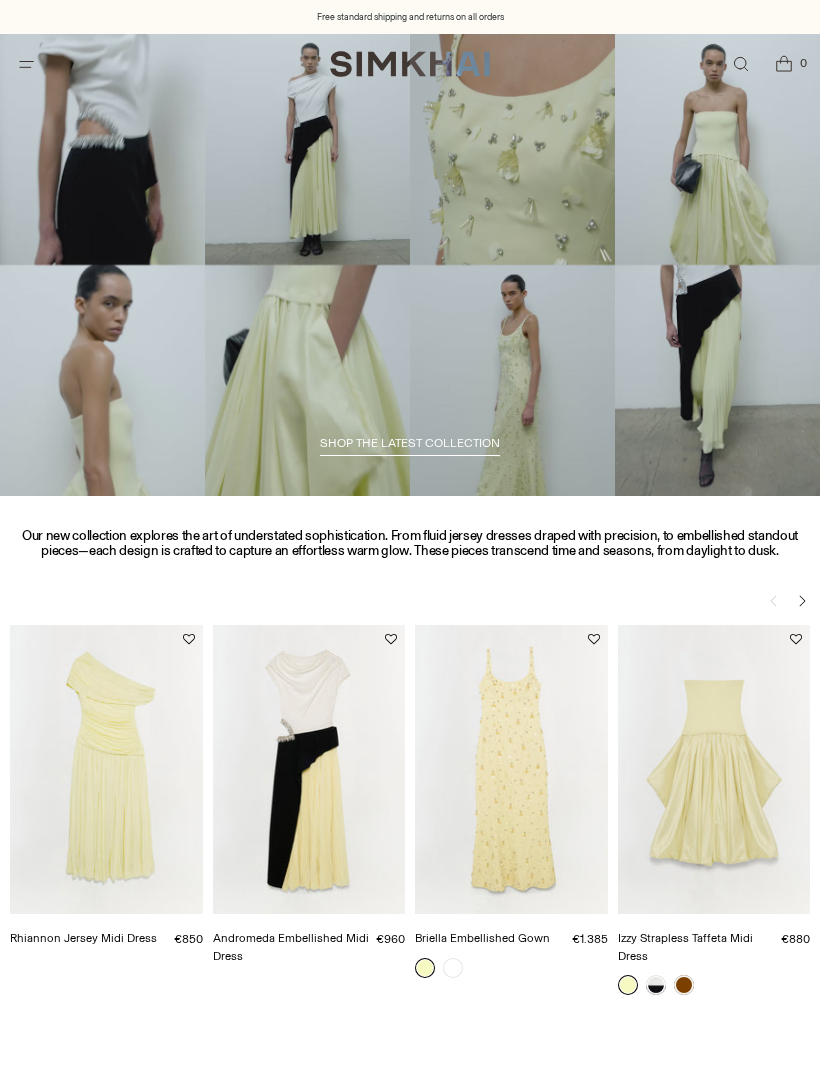 scroll, scrollTop: 0, scrollLeft: 0, axis: both 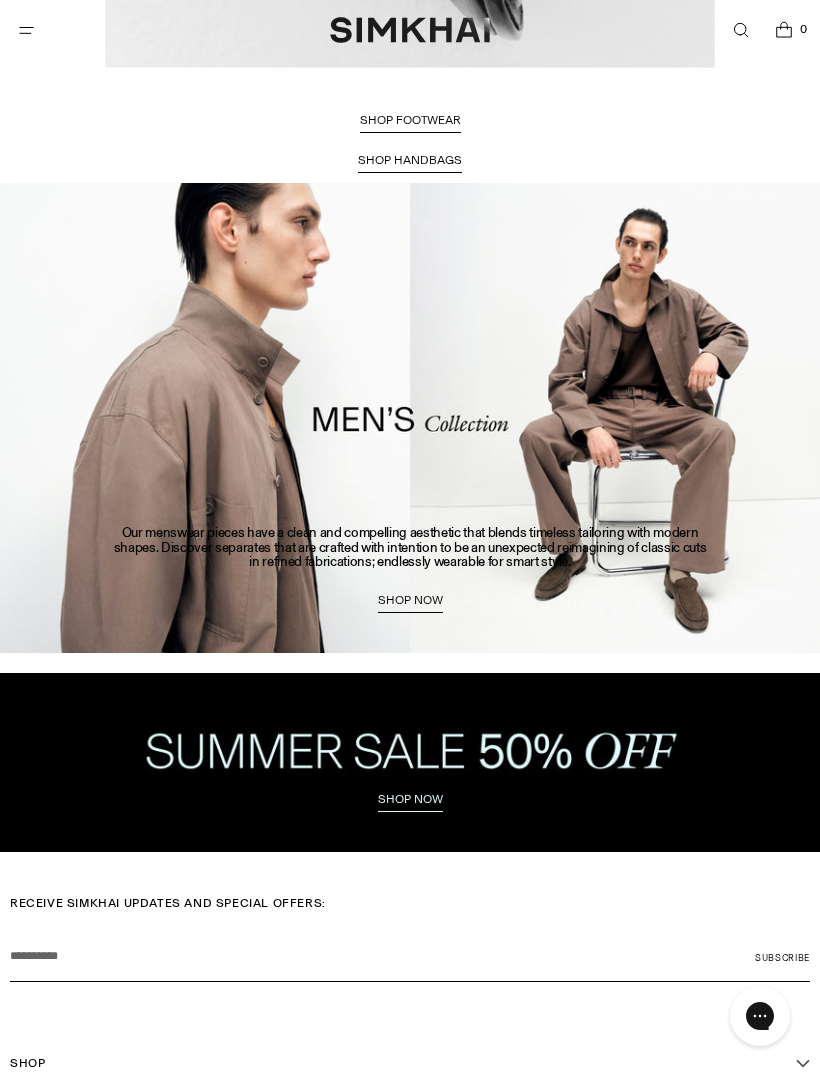 click at bounding box center (410, 762) 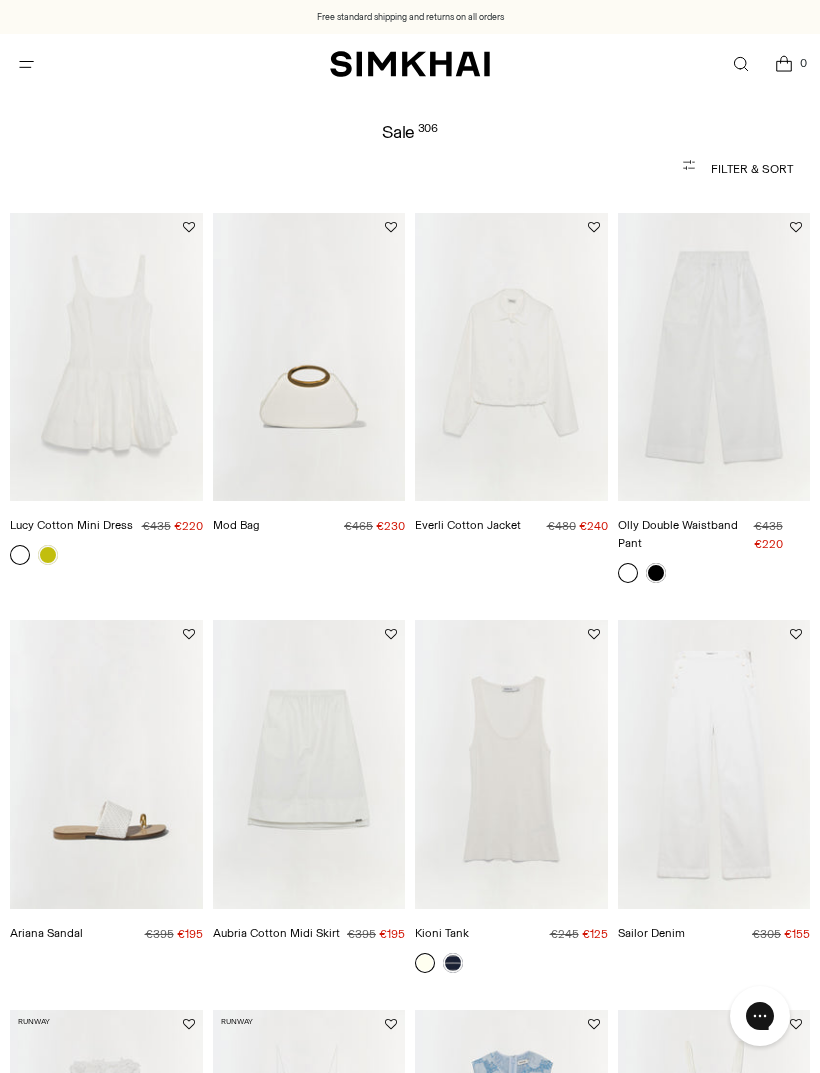 scroll, scrollTop: 0, scrollLeft: 0, axis: both 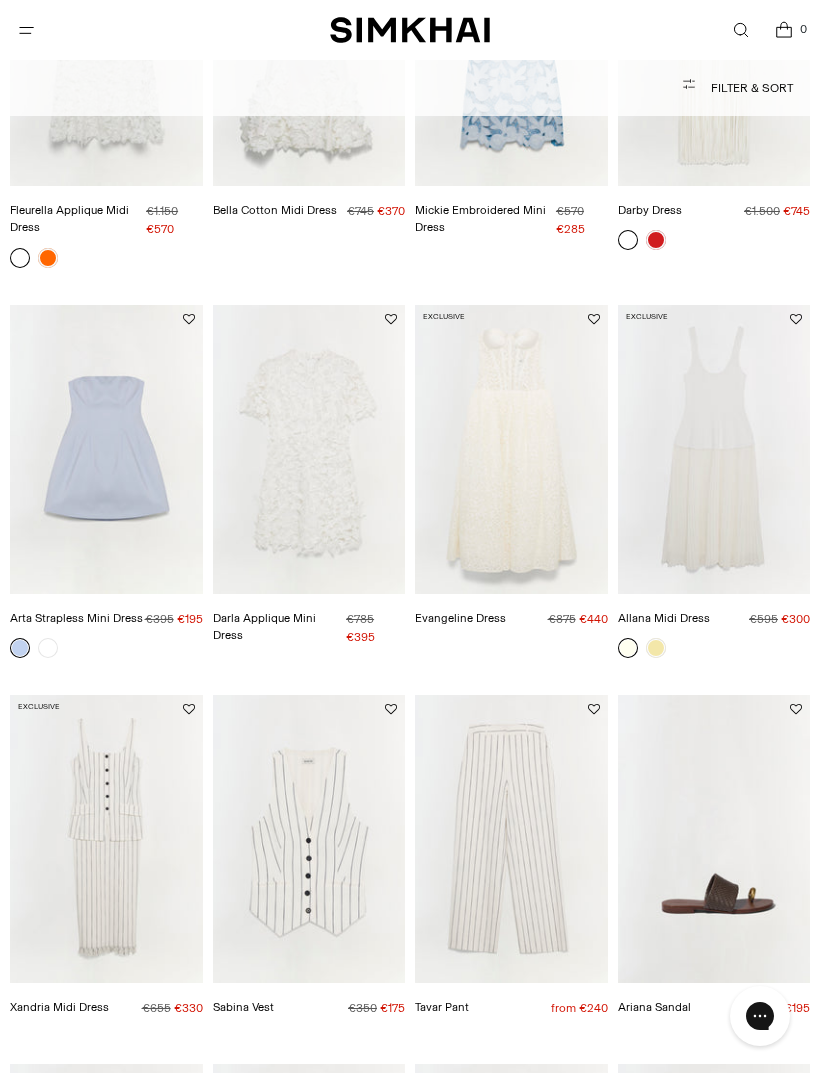 click at bounding box center (106, 449) 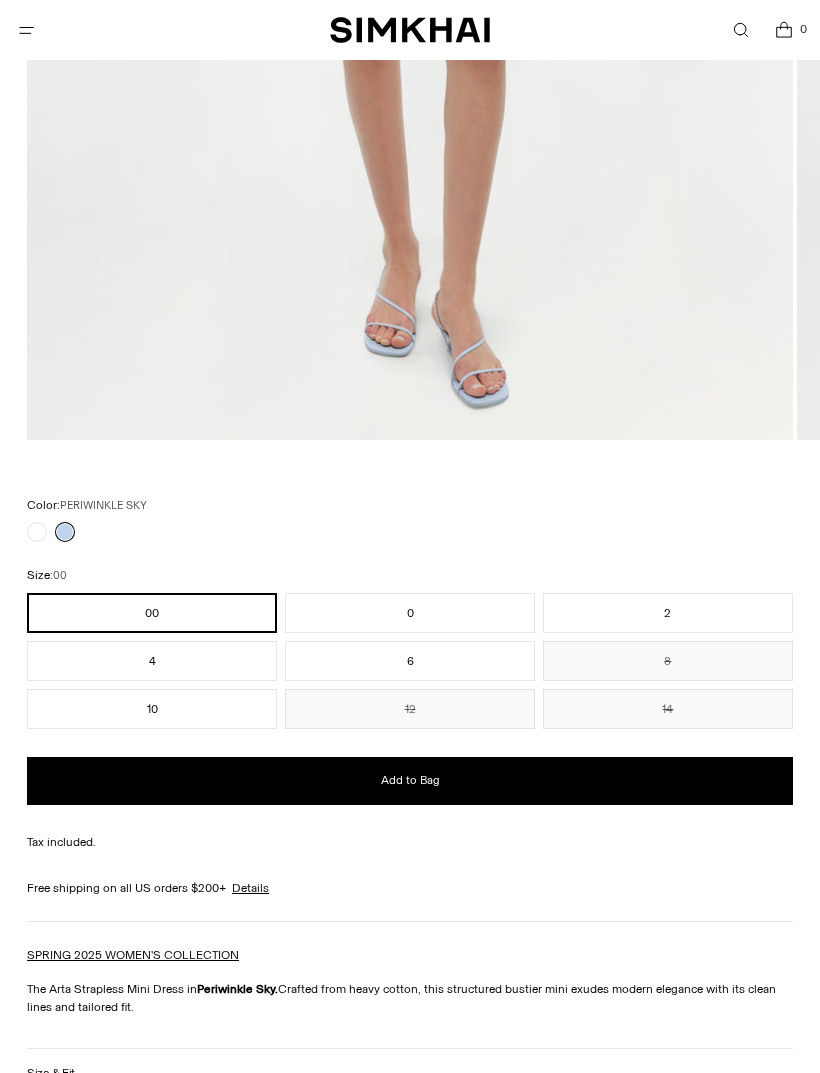 scroll, scrollTop: 1007, scrollLeft: 0, axis: vertical 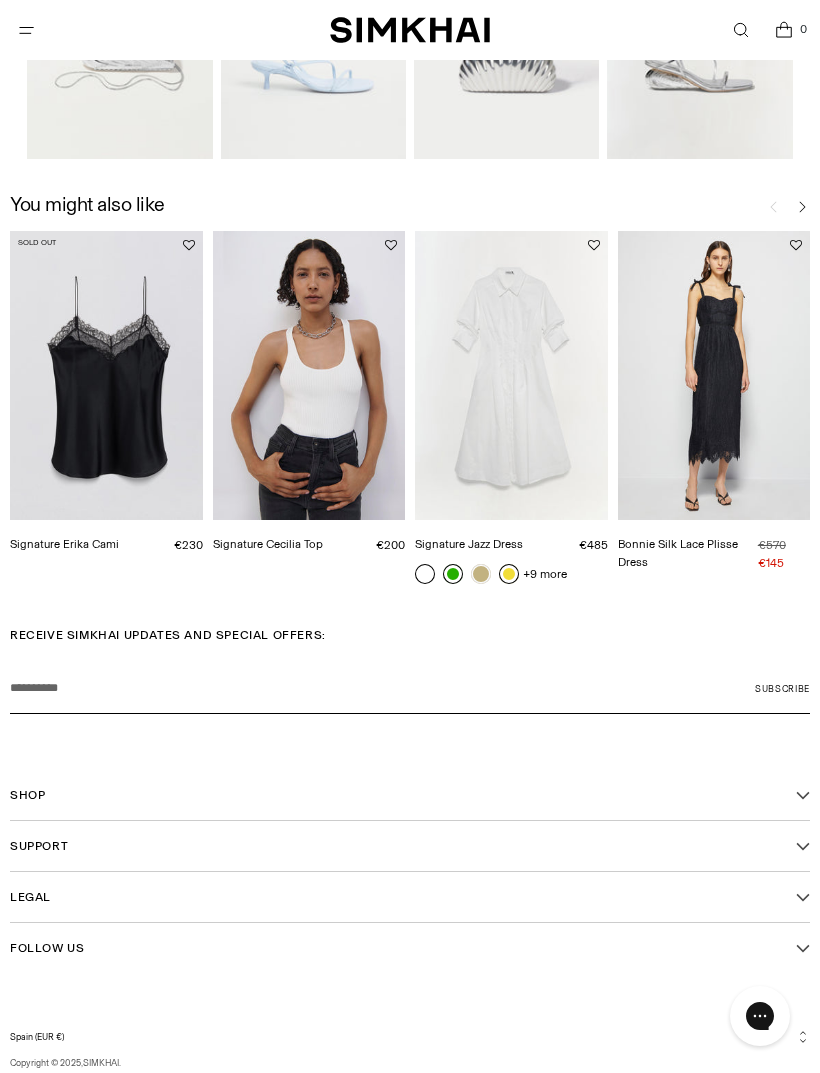 click on "RECEIVE SIMKHAI UPDATES AND SPECIAL OFFERS:
Your email
Subscribe
Shop
Shop
New Arrivals
Vist a Store
Support" at bounding box center (410, 864) 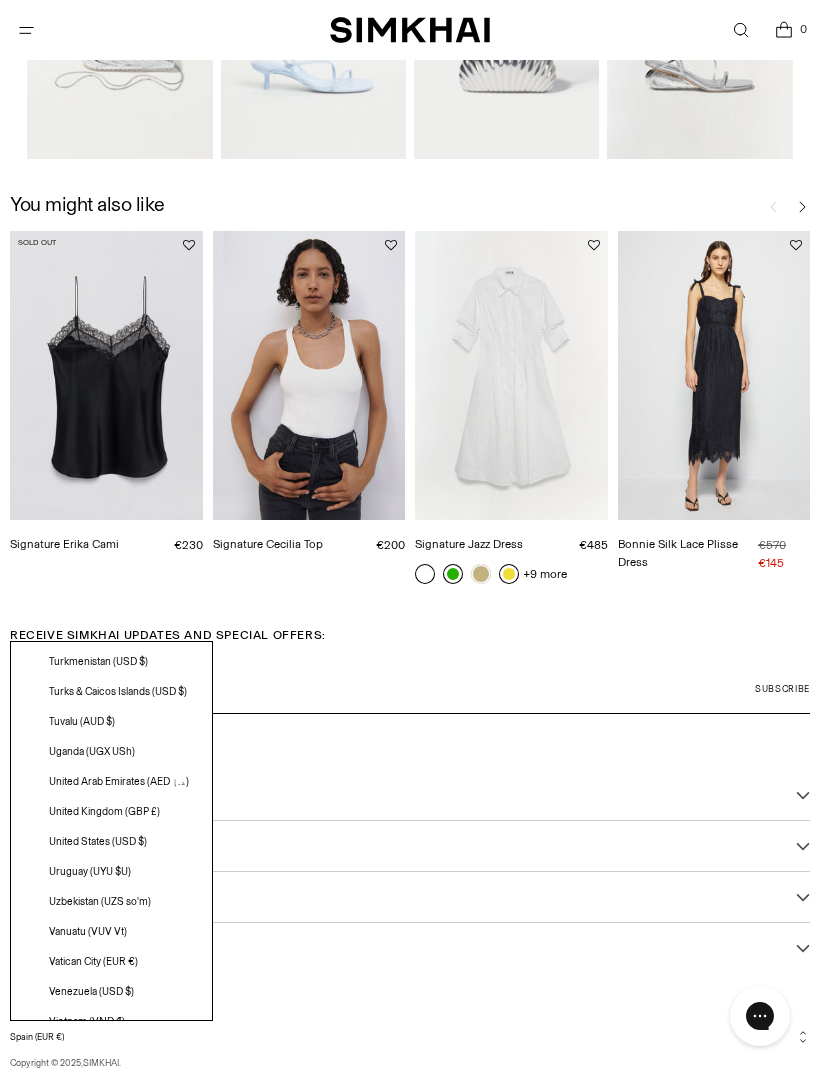 scroll, scrollTop: 5577, scrollLeft: 0, axis: vertical 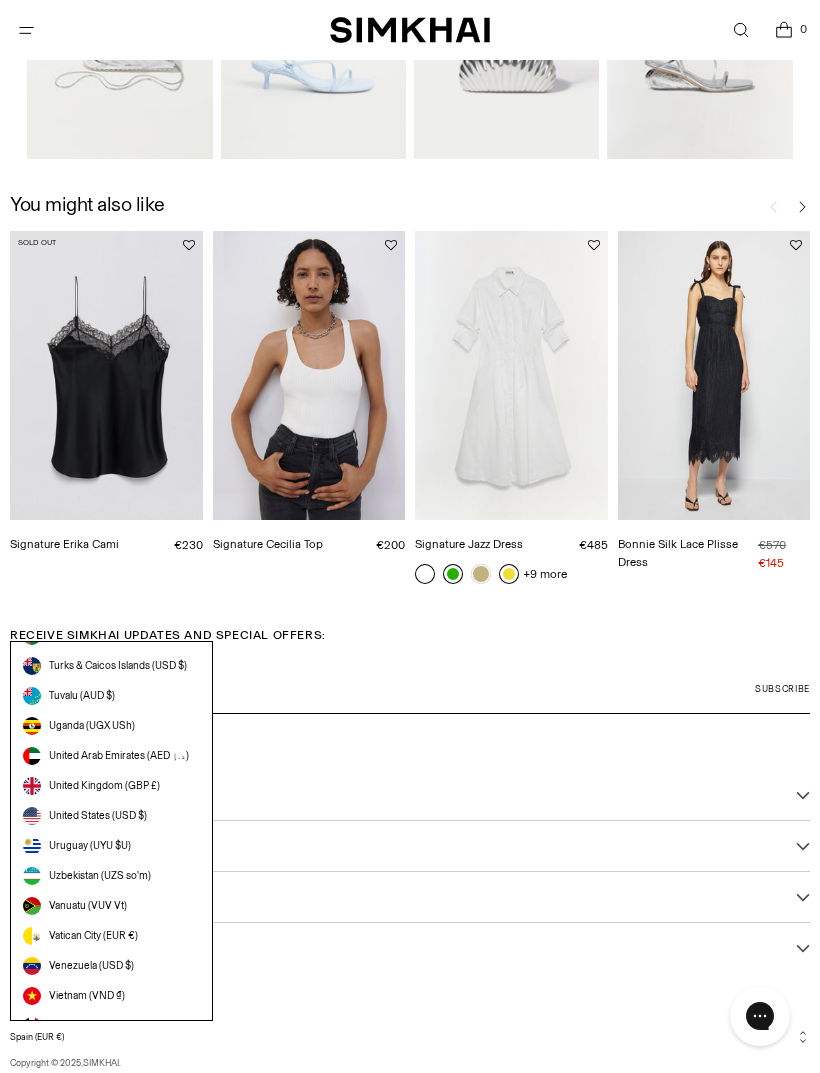 click on "United States (USD
$)" at bounding box center (98, 816) 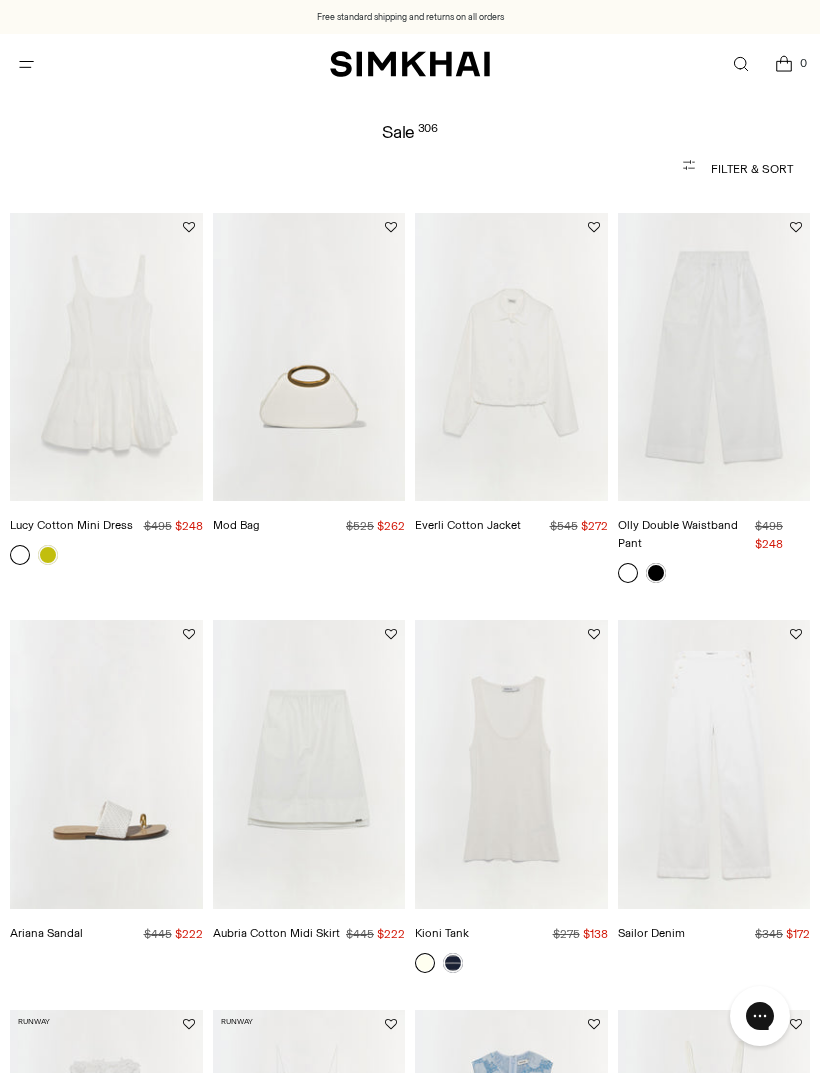 scroll, scrollTop: 0, scrollLeft: 0, axis: both 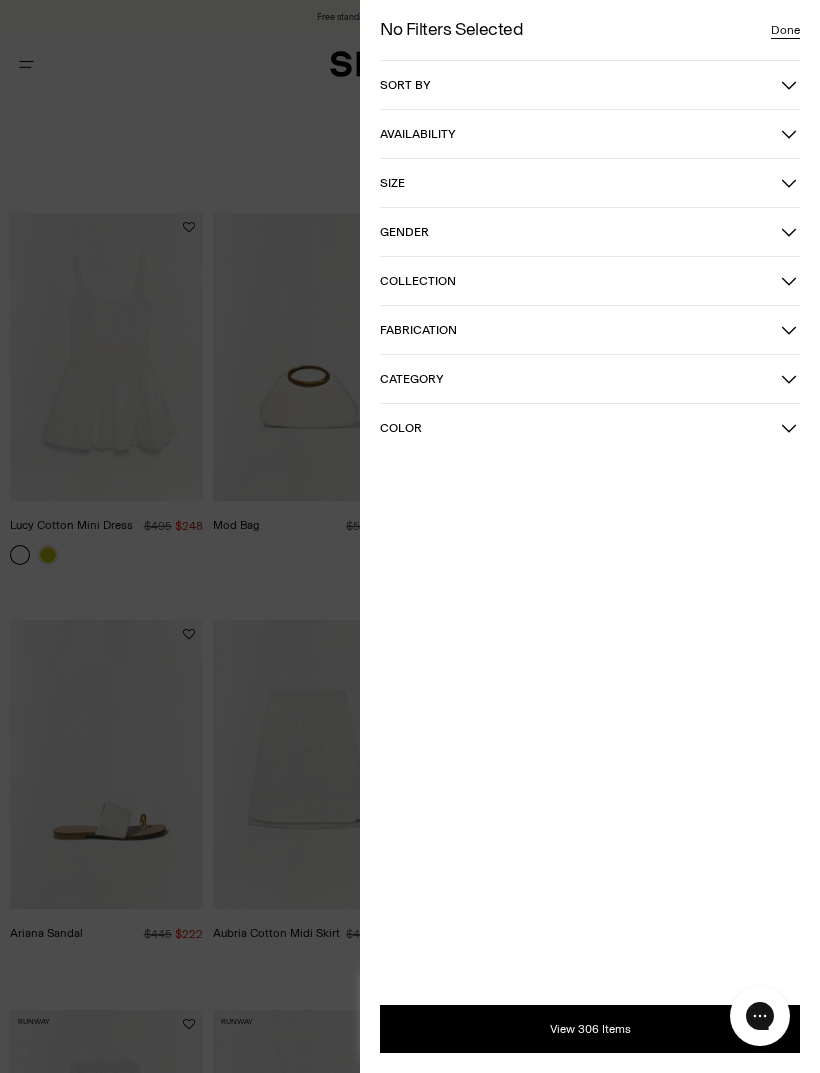 click at bounding box center (410, 536) 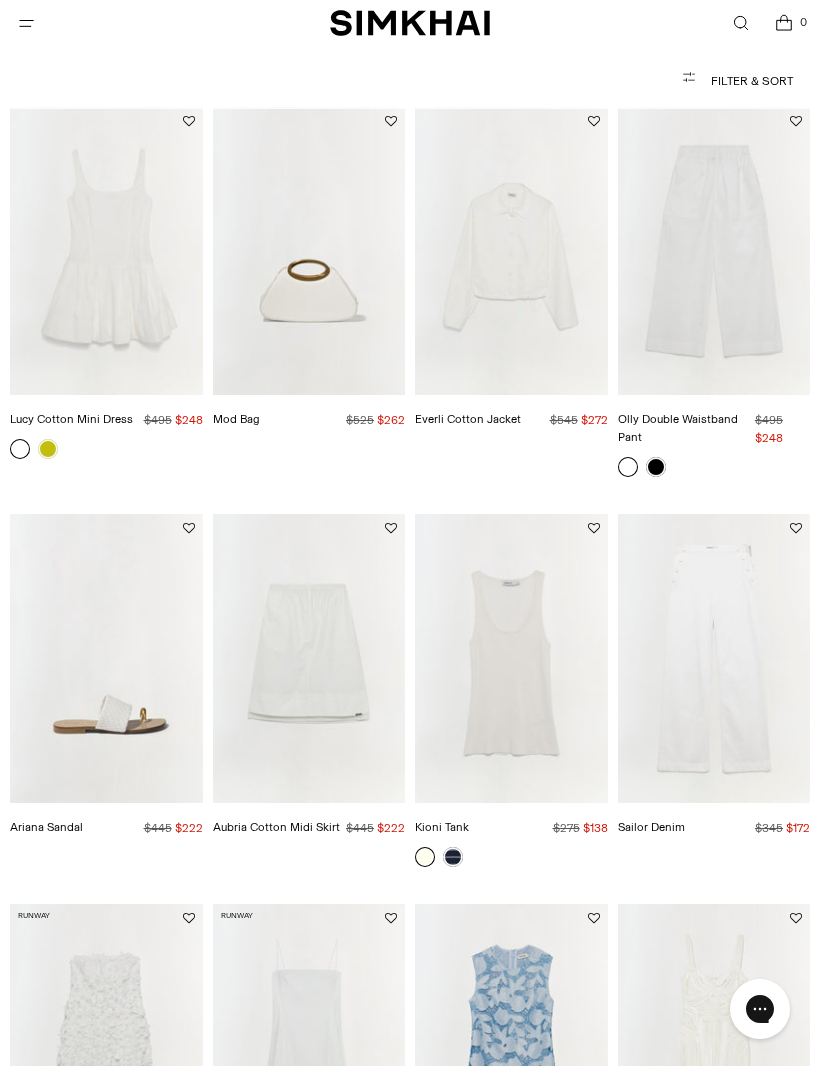 scroll, scrollTop: 0, scrollLeft: 0, axis: both 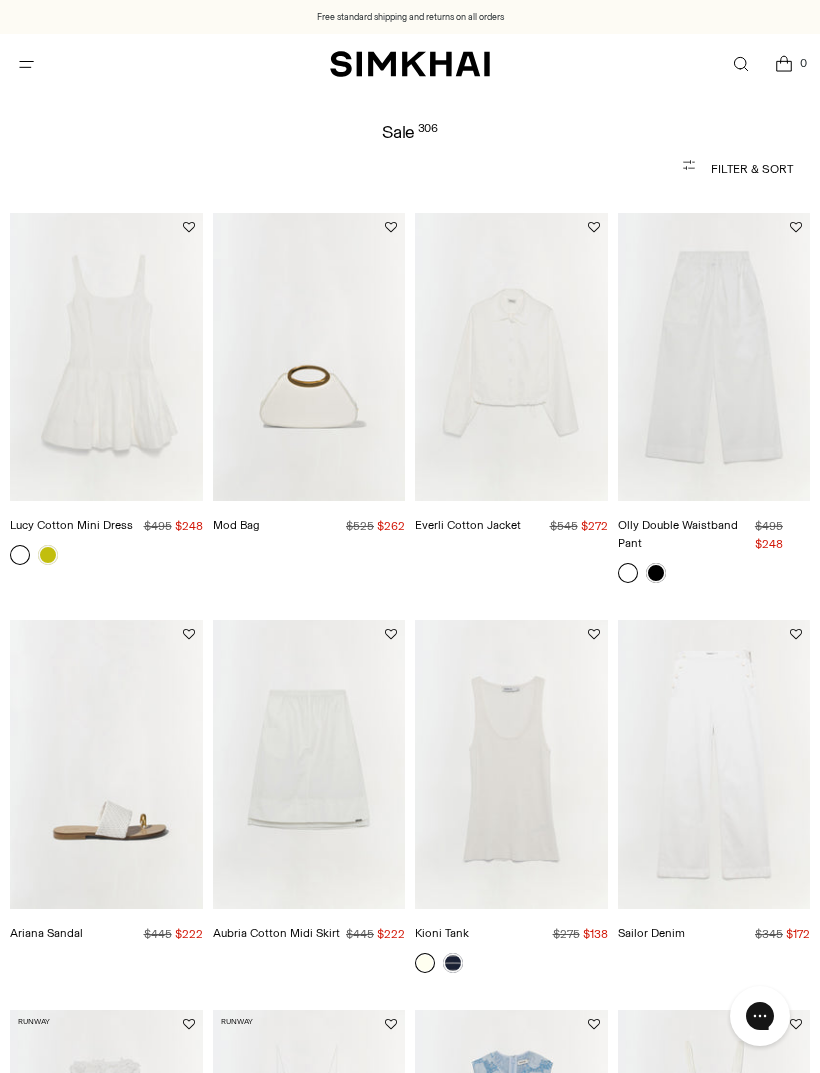 click on "Filter & Sort" at bounding box center [410, 169] 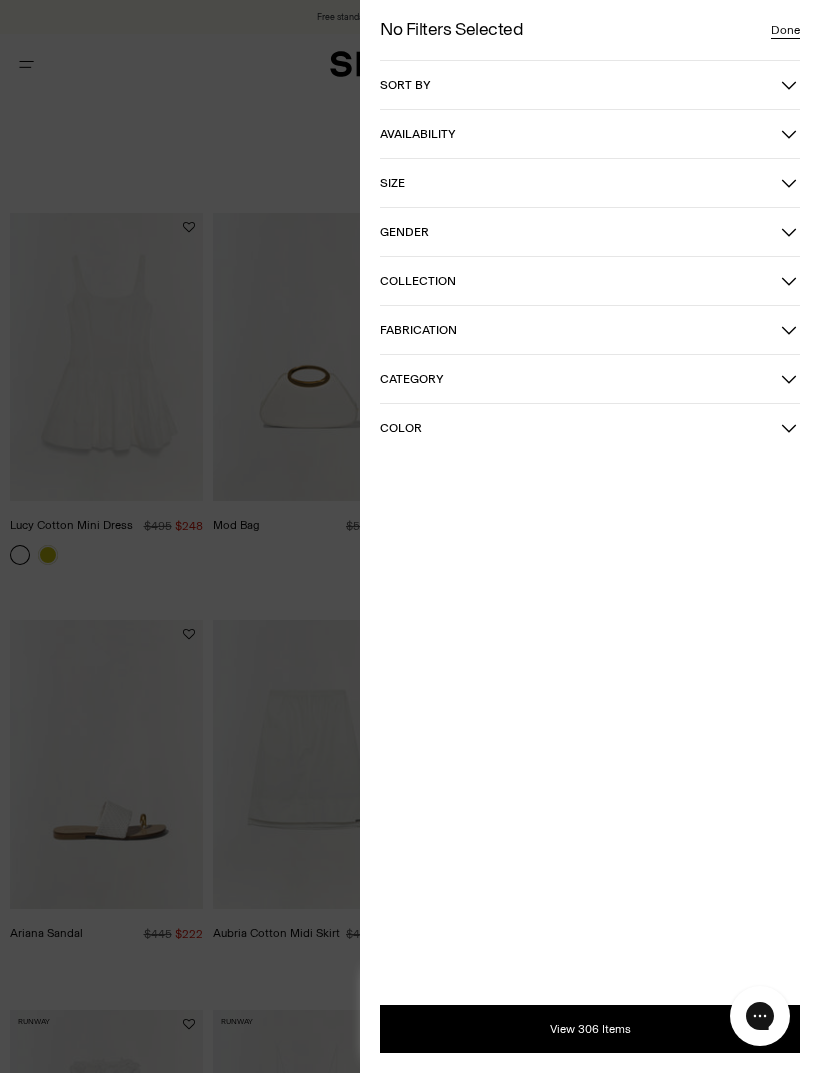 click on "Category" at bounding box center (580, 379) 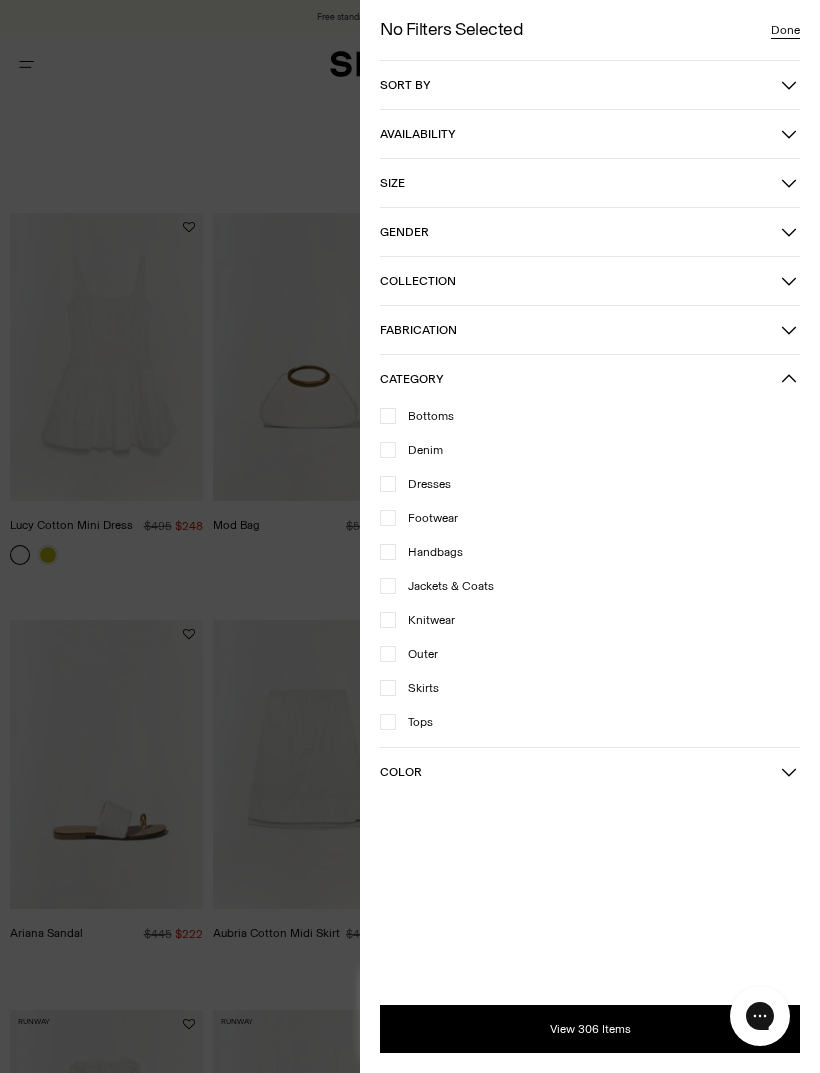 click 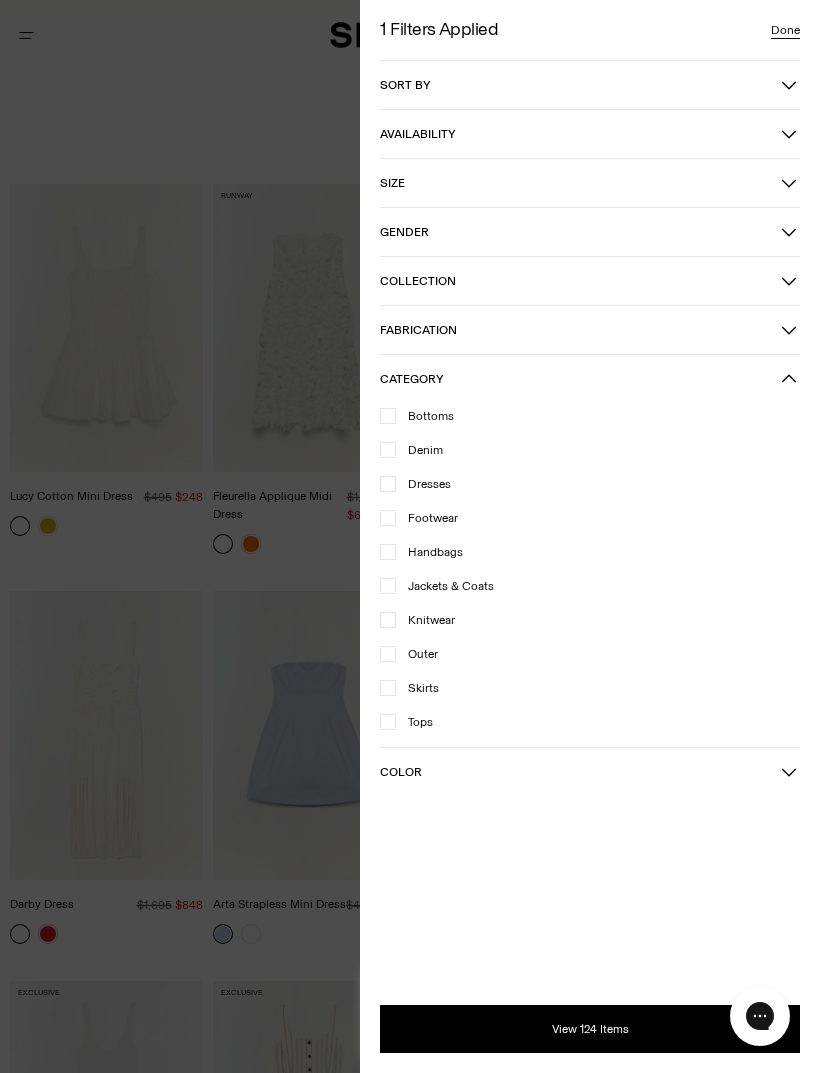 scroll, scrollTop: 110, scrollLeft: 0, axis: vertical 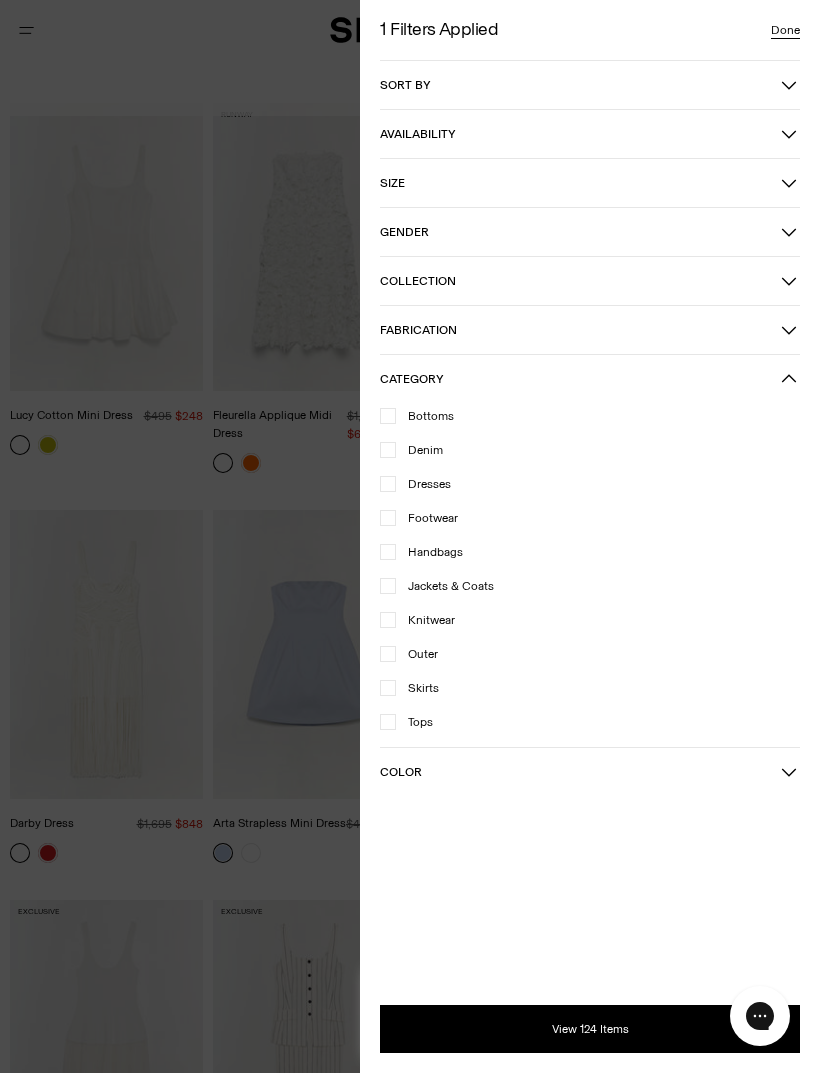 click on "View 124 Items" at bounding box center (590, 1029) 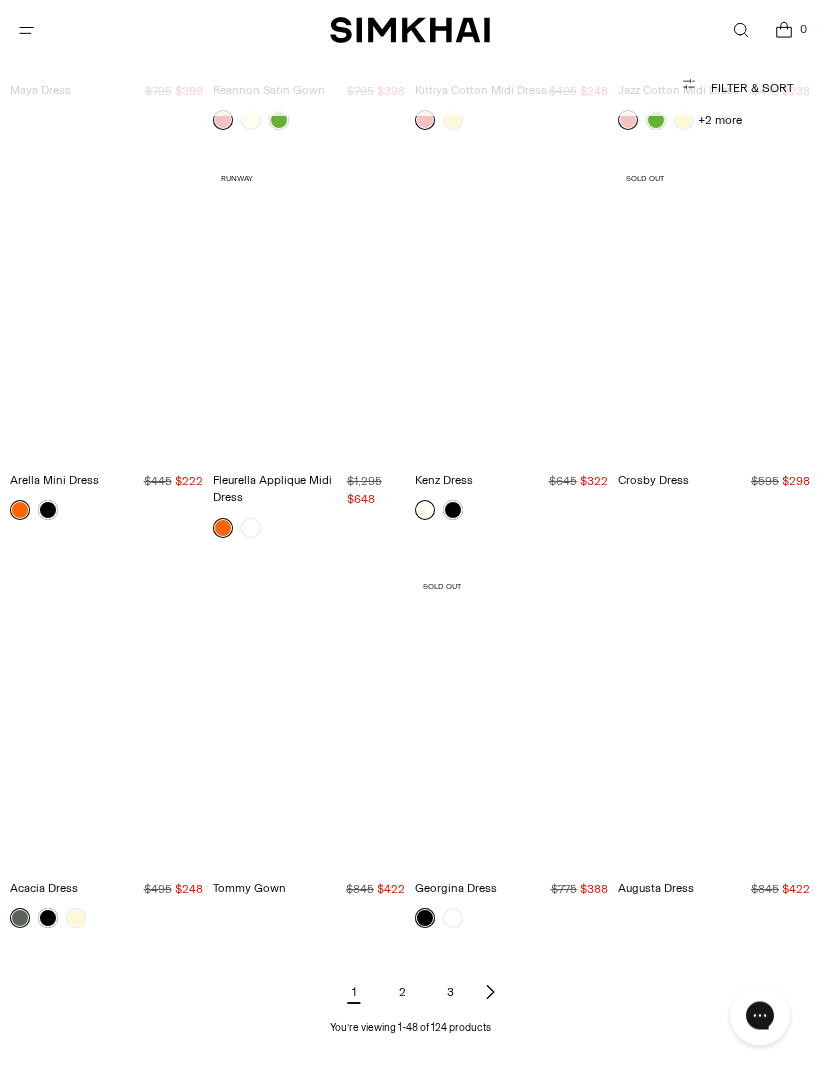 scroll, scrollTop: 3995, scrollLeft: 0, axis: vertical 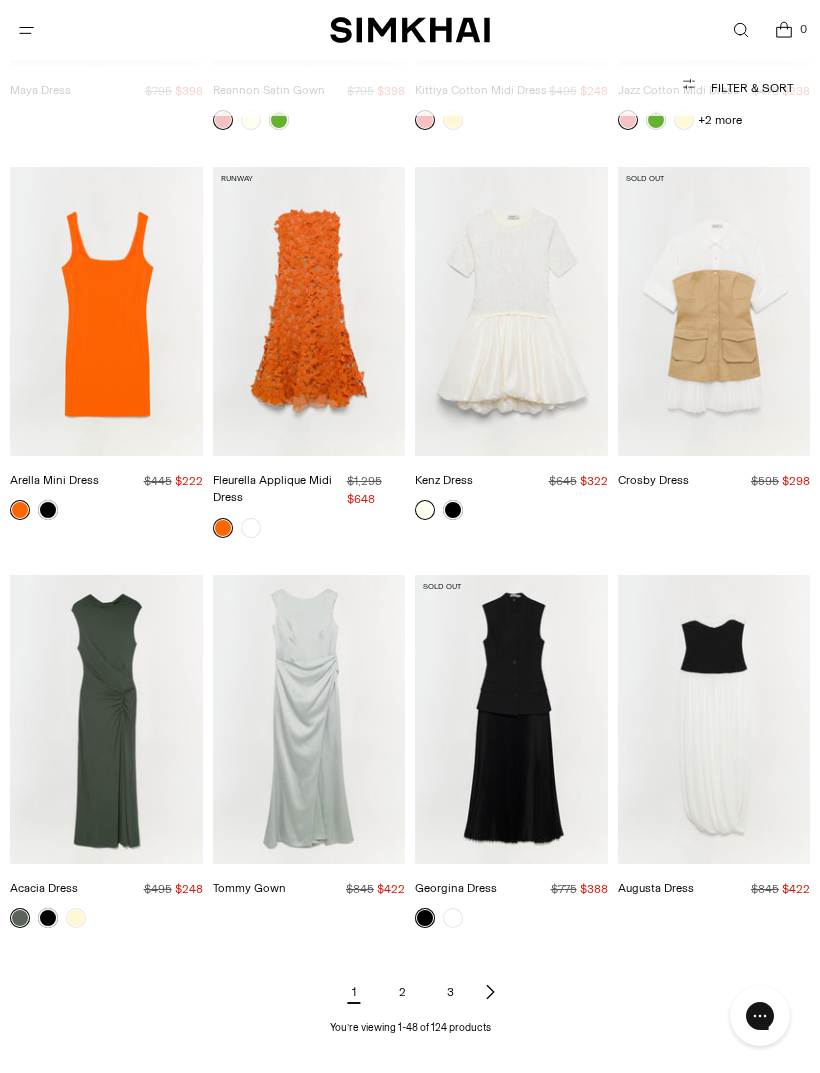 click on "2" at bounding box center (402, 992) 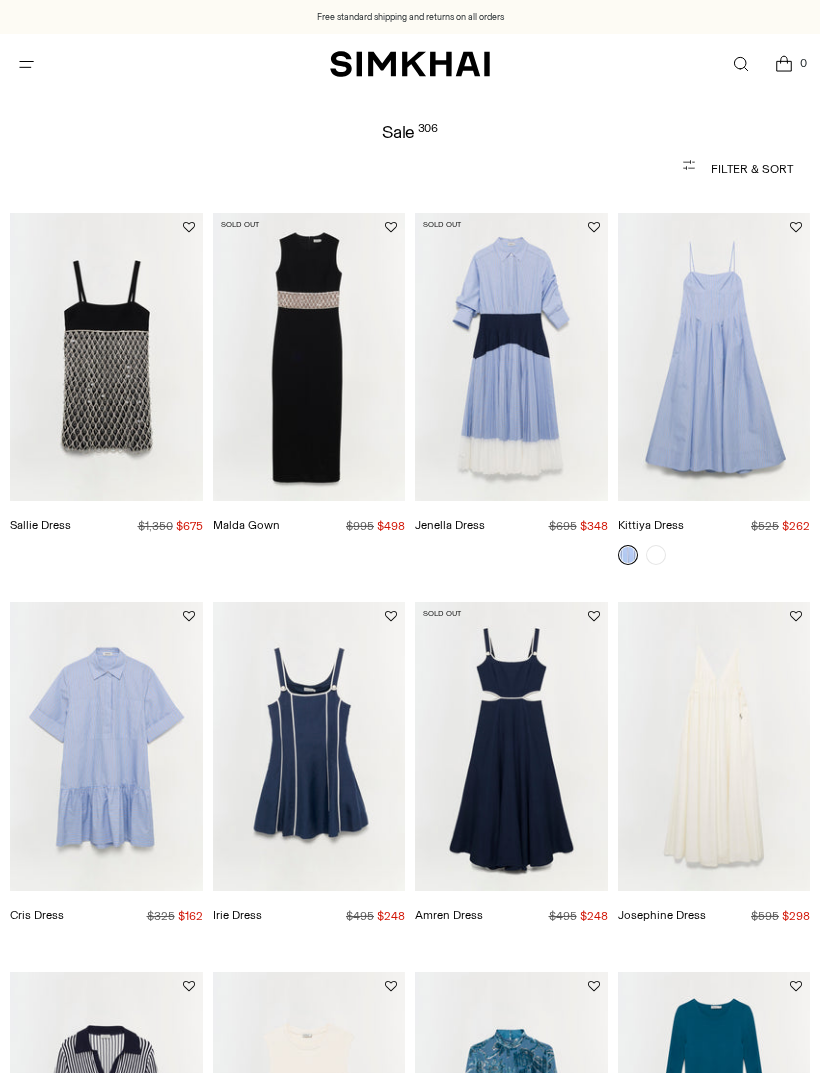 scroll, scrollTop: 0, scrollLeft: 0, axis: both 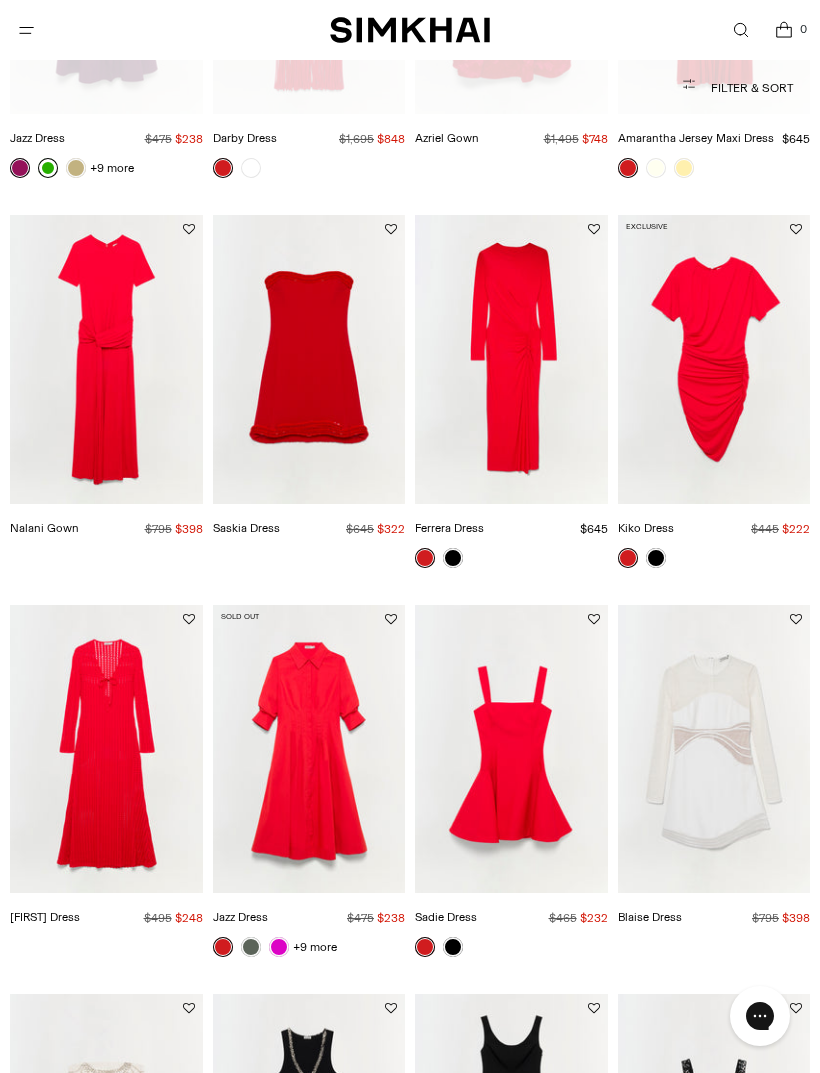 click at bounding box center (309, 359) 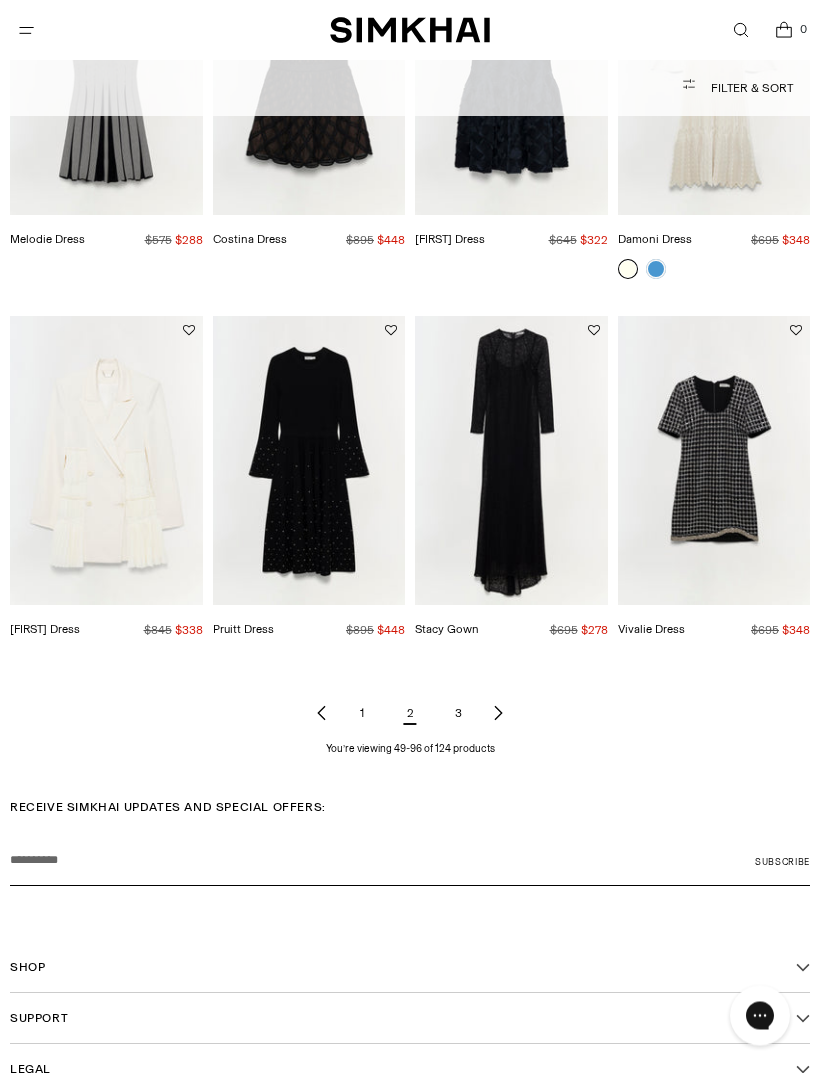 scroll, scrollTop: 4166, scrollLeft: 0, axis: vertical 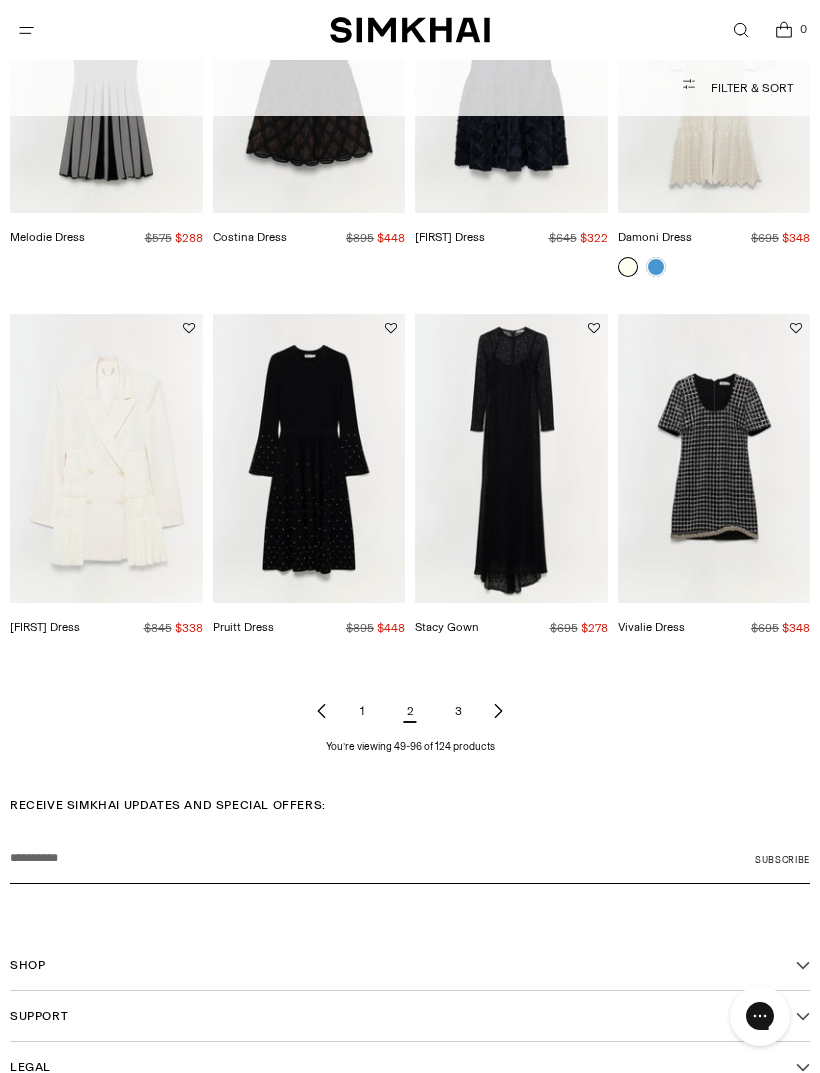 click on "3" at bounding box center (458, 711) 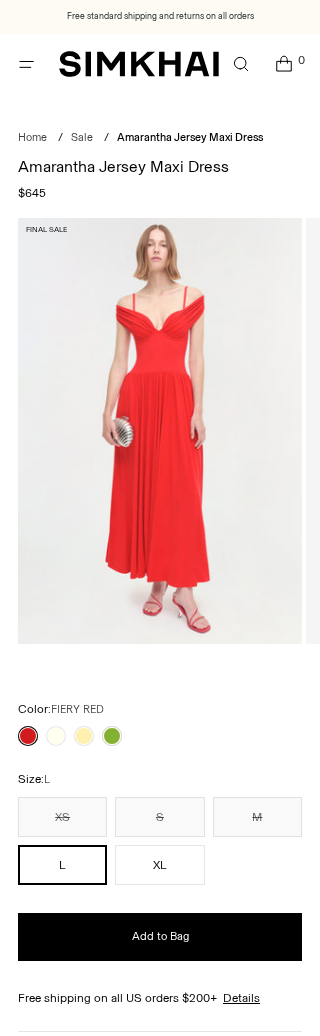 scroll, scrollTop: 0, scrollLeft: 0, axis: both 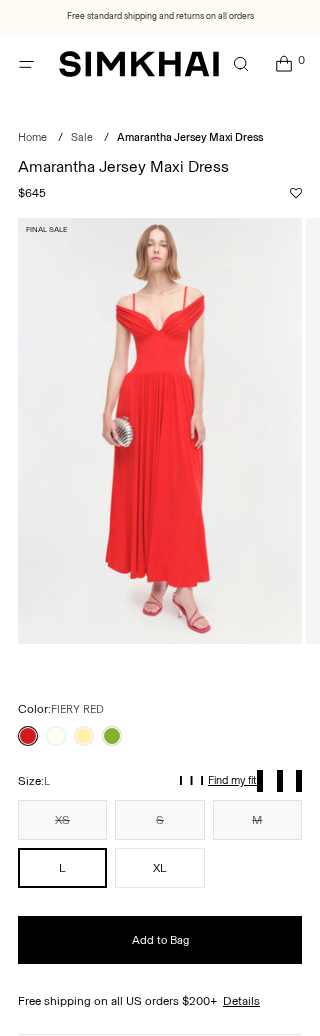 click on "S" at bounding box center [159, 820] 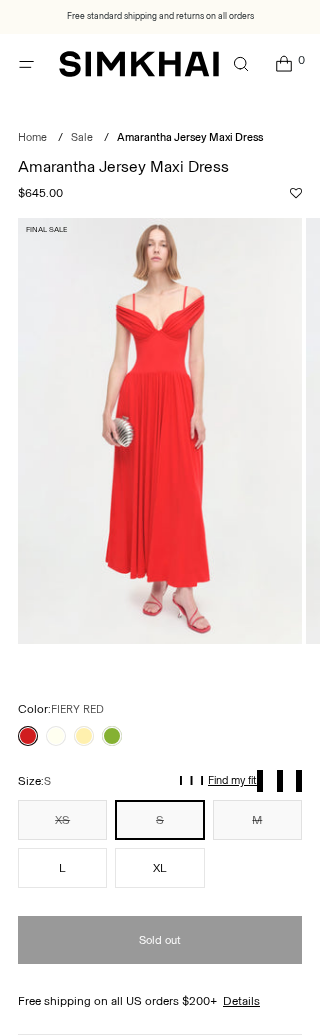scroll, scrollTop: 0, scrollLeft: 0, axis: both 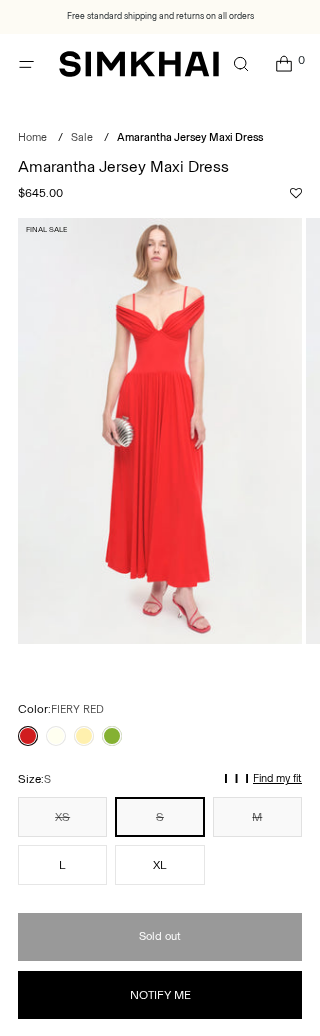 click on "L" at bounding box center (62, 865) 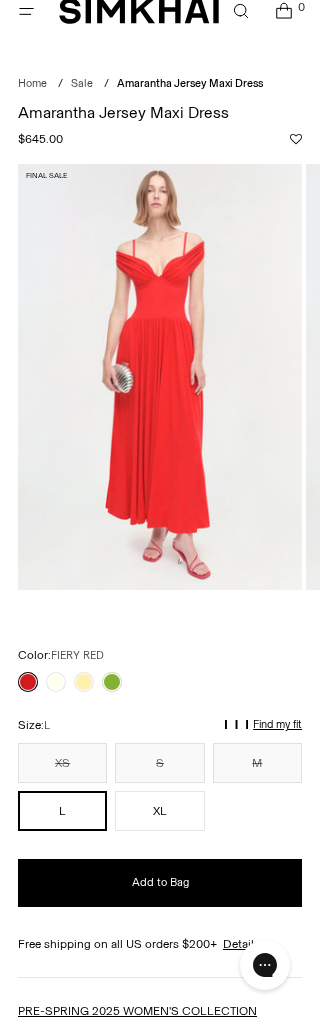 scroll, scrollTop: 54, scrollLeft: 0, axis: vertical 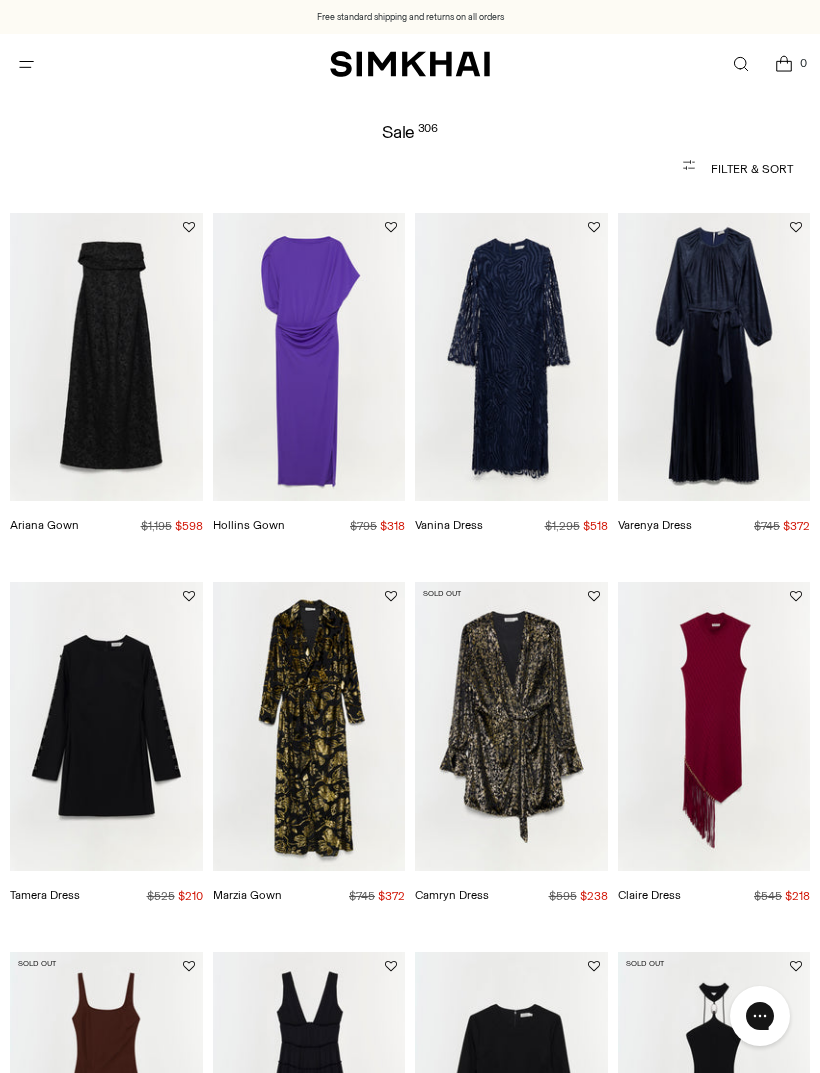 click 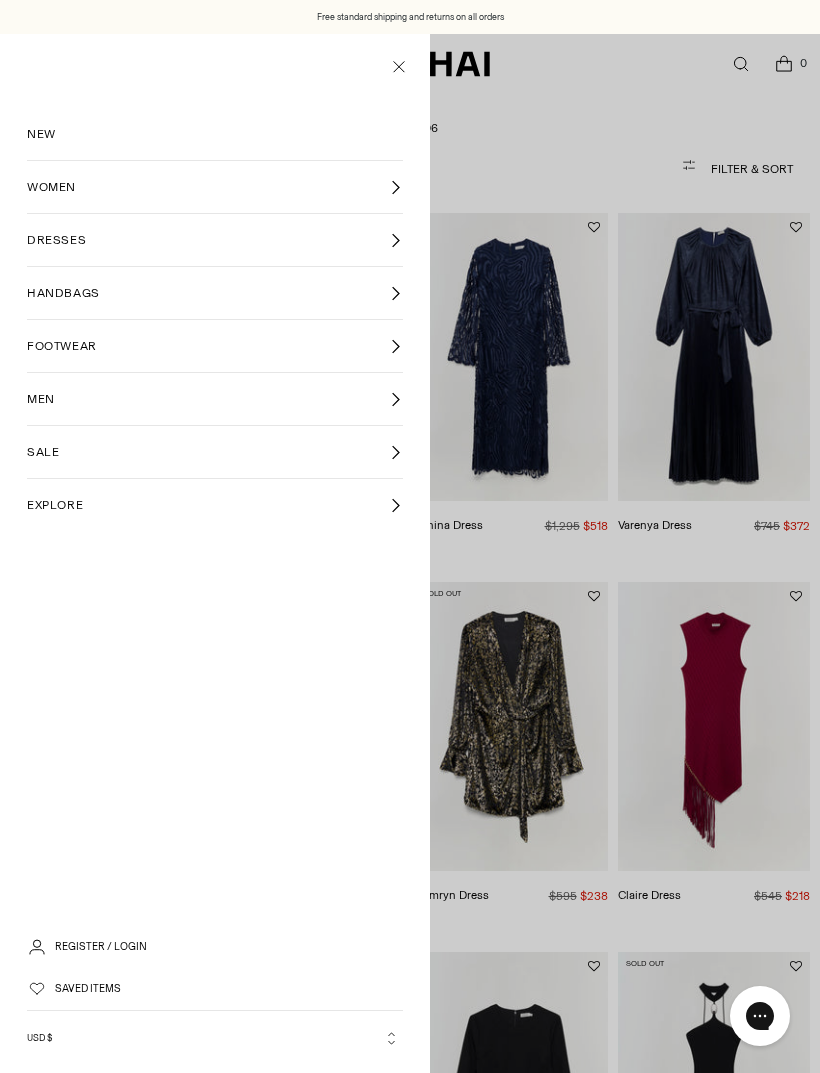 click on "DRESSES" at bounding box center [215, 240] 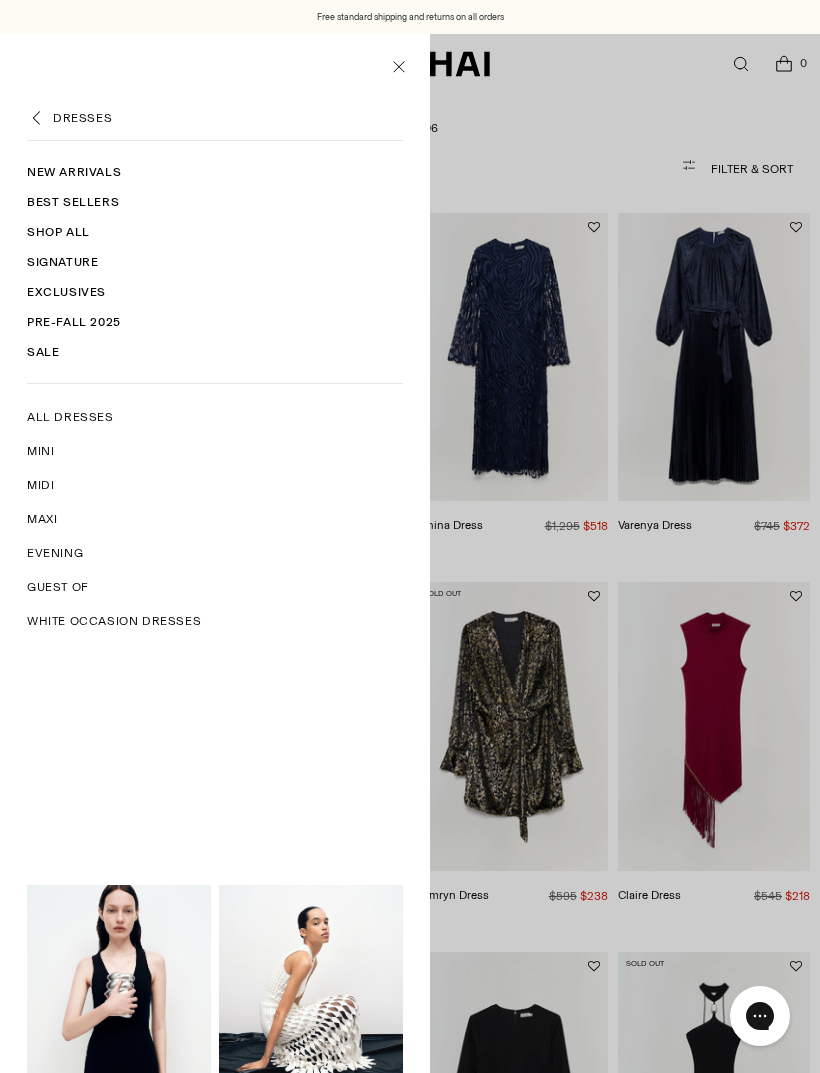 click on "Pre-Fall 2025" at bounding box center [215, 322] 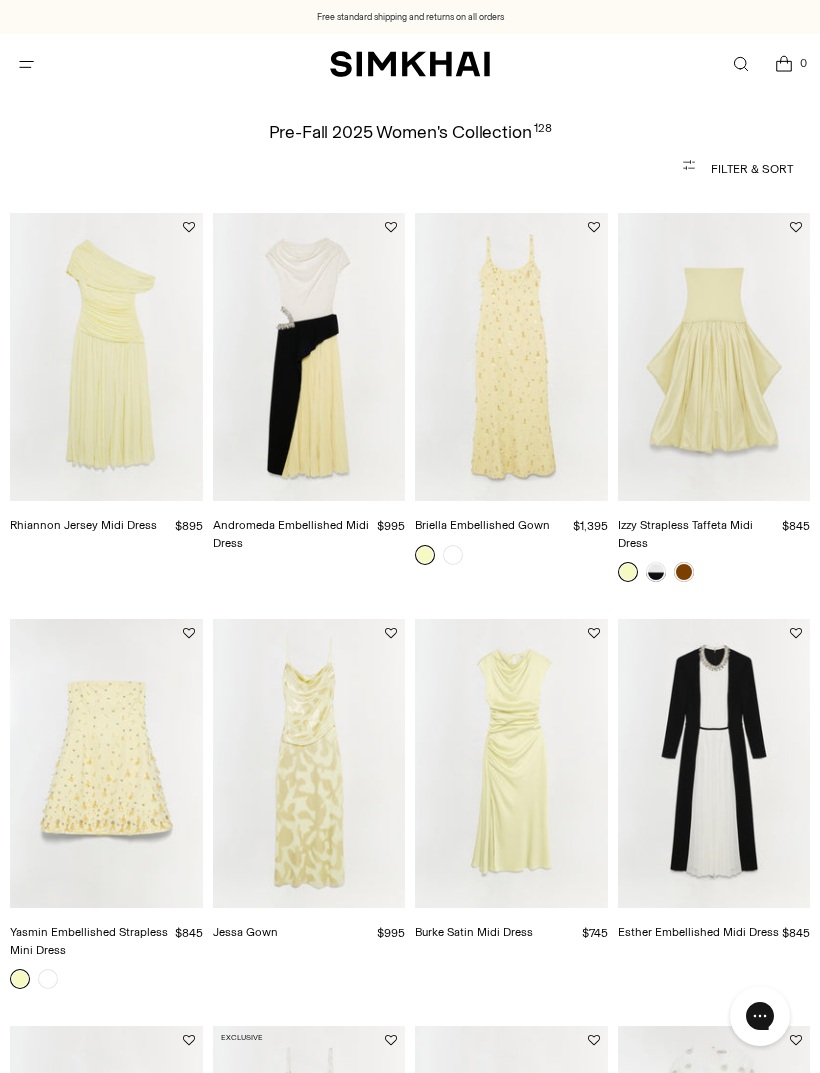 scroll, scrollTop: 0, scrollLeft: 0, axis: both 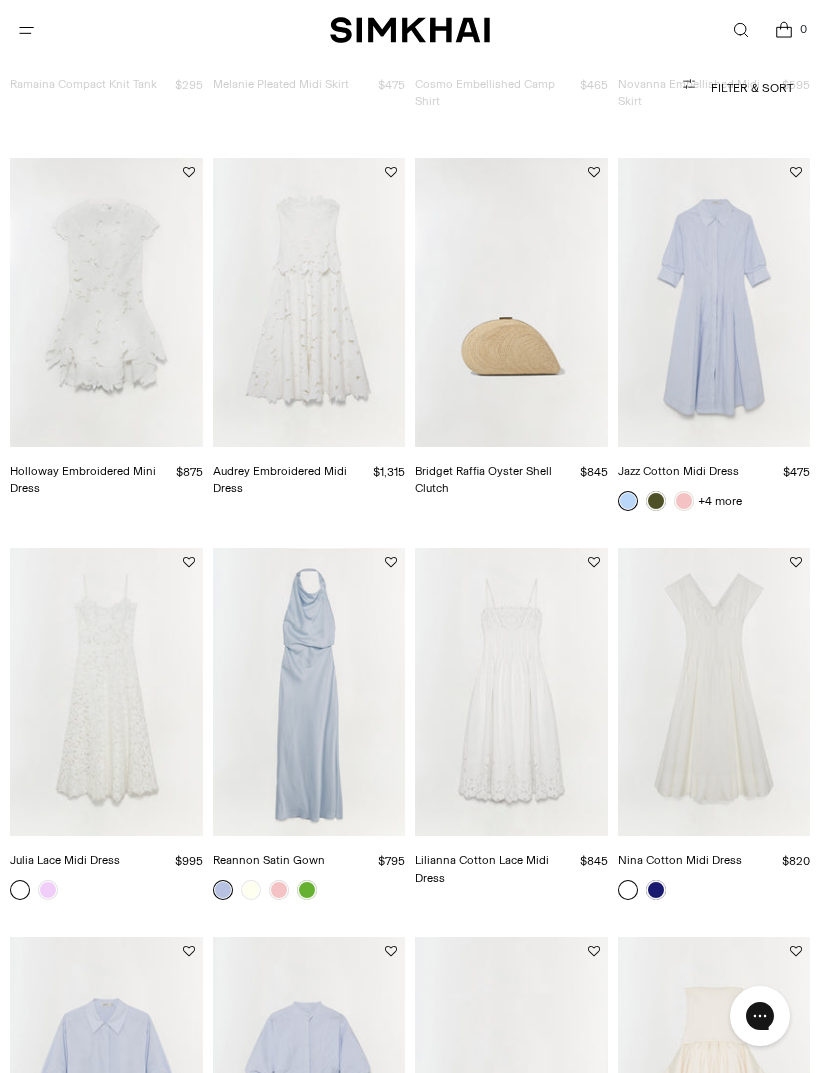 click at bounding box center (511, 692) 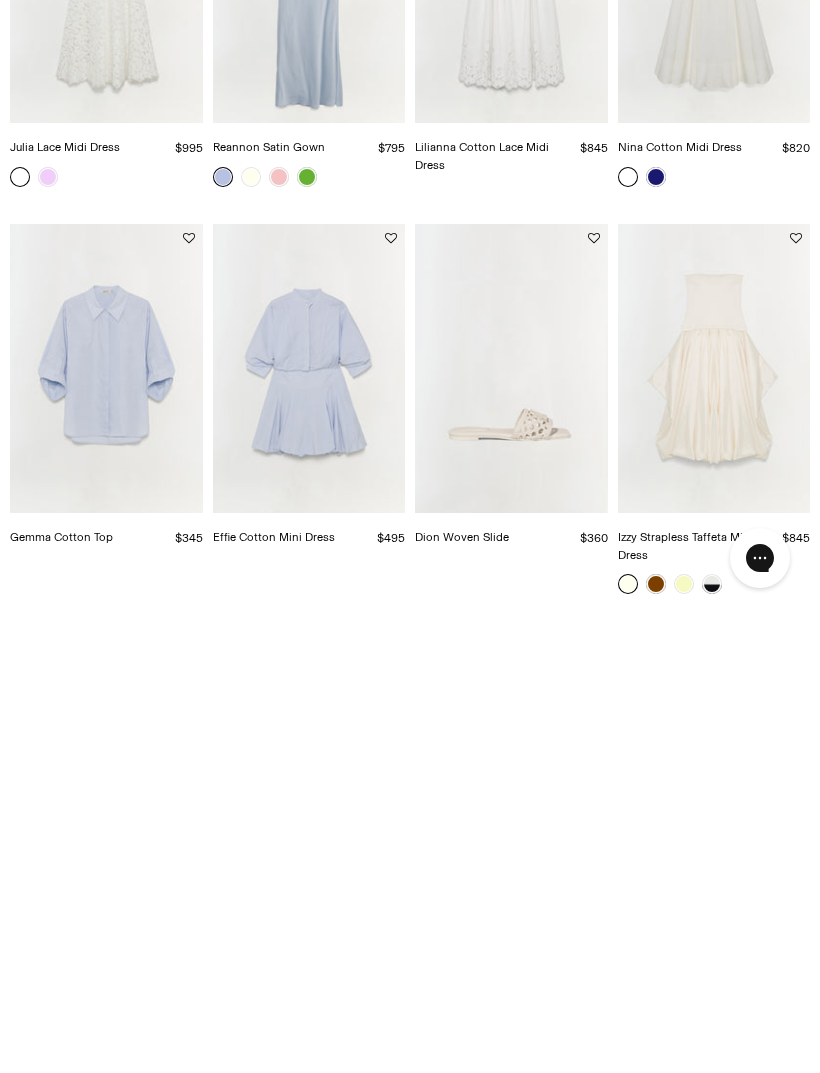 scroll, scrollTop: 2374, scrollLeft: 0, axis: vertical 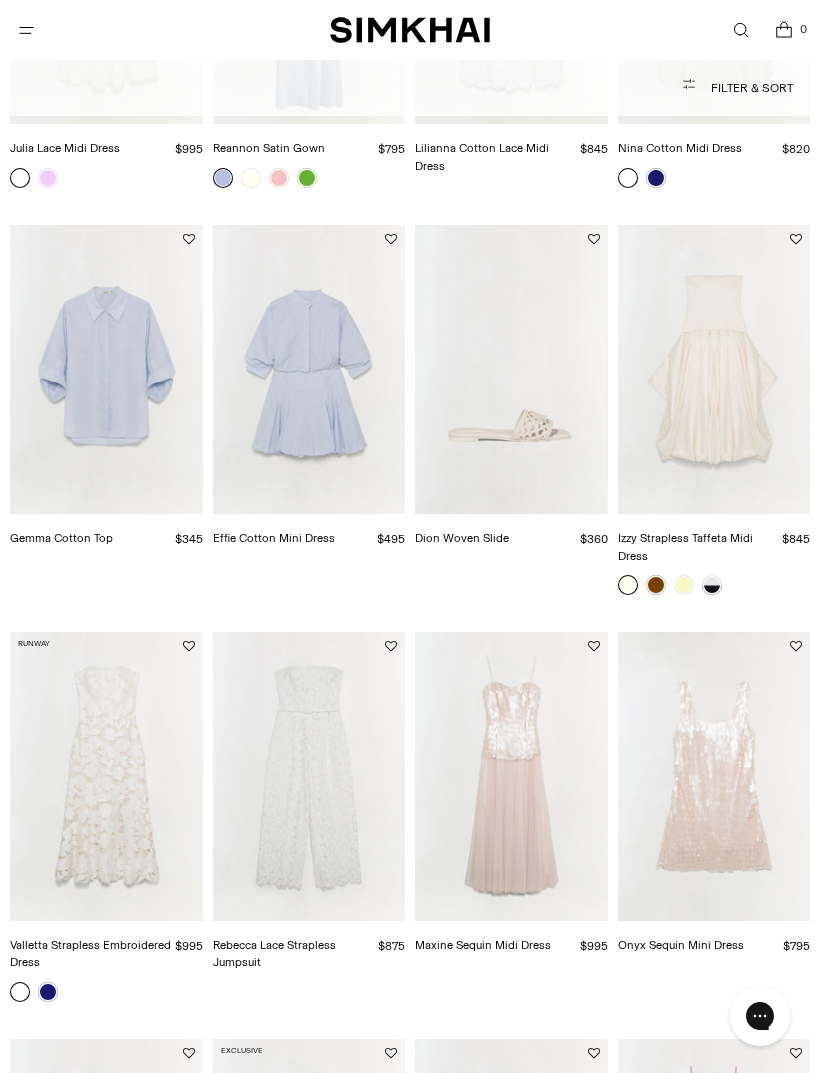 click at bounding box center (712, 585) 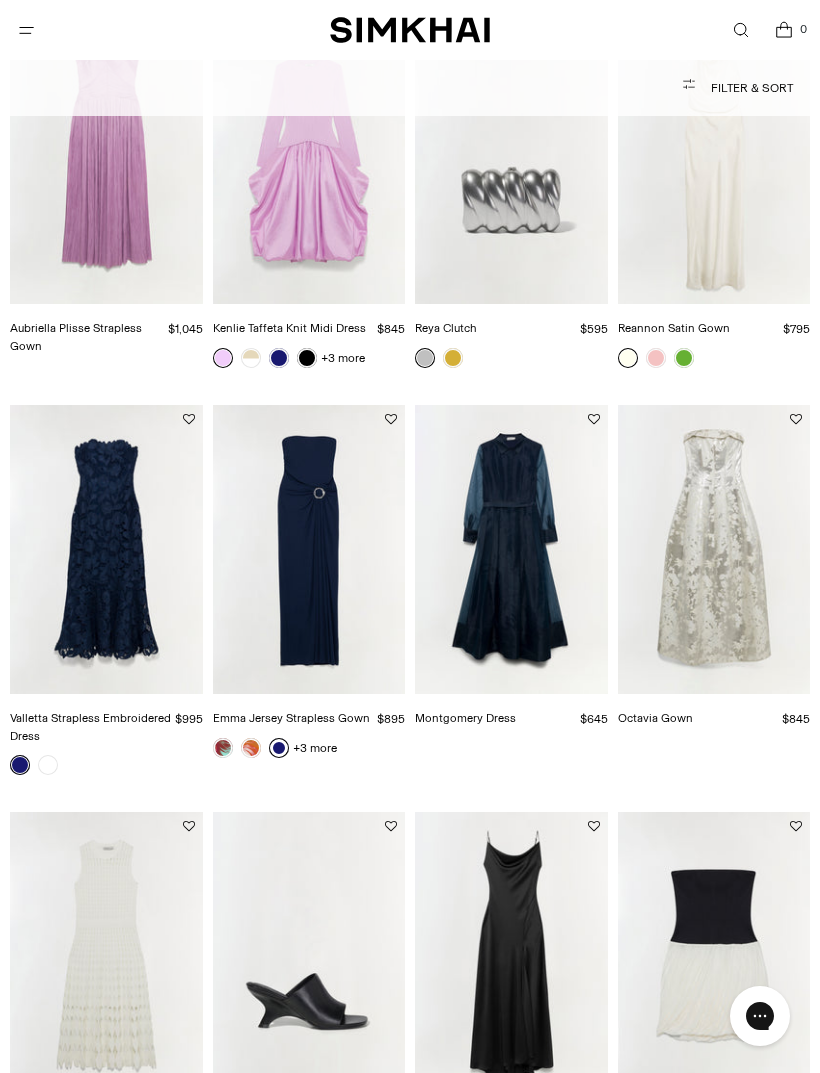 scroll, scrollTop: 4072, scrollLeft: 0, axis: vertical 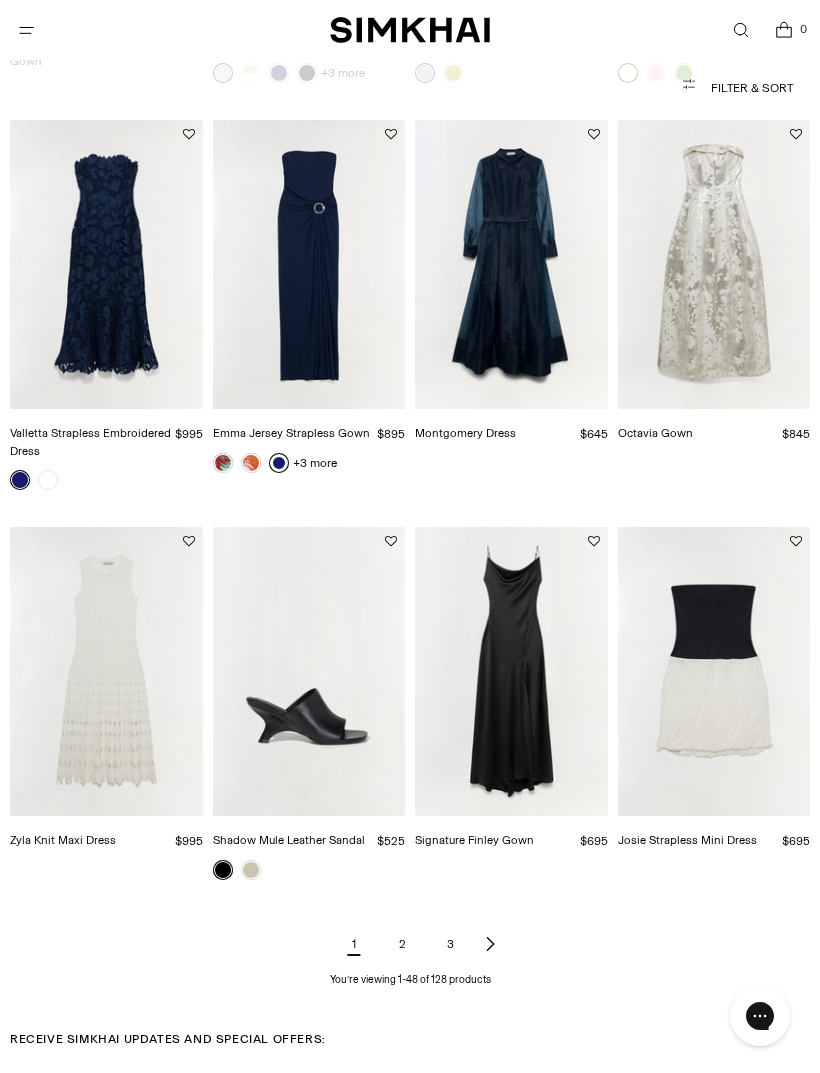 click on "2" at bounding box center [402, 944] 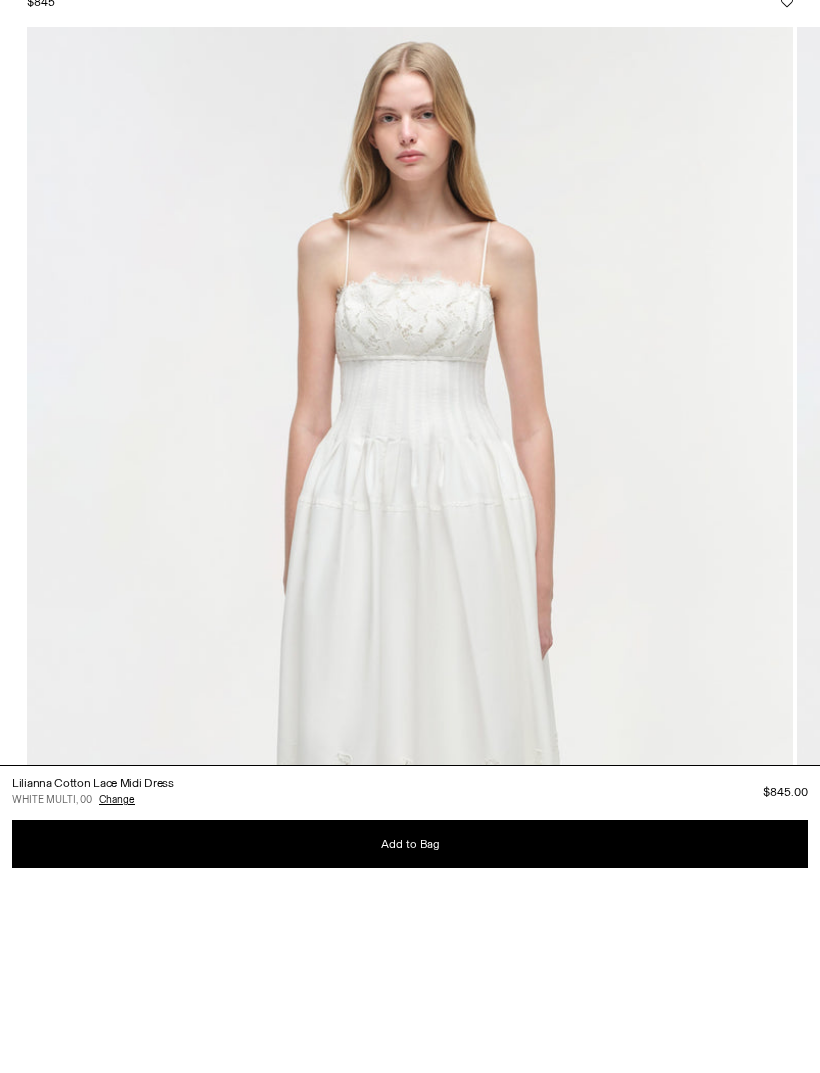 scroll, scrollTop: 221, scrollLeft: 0, axis: vertical 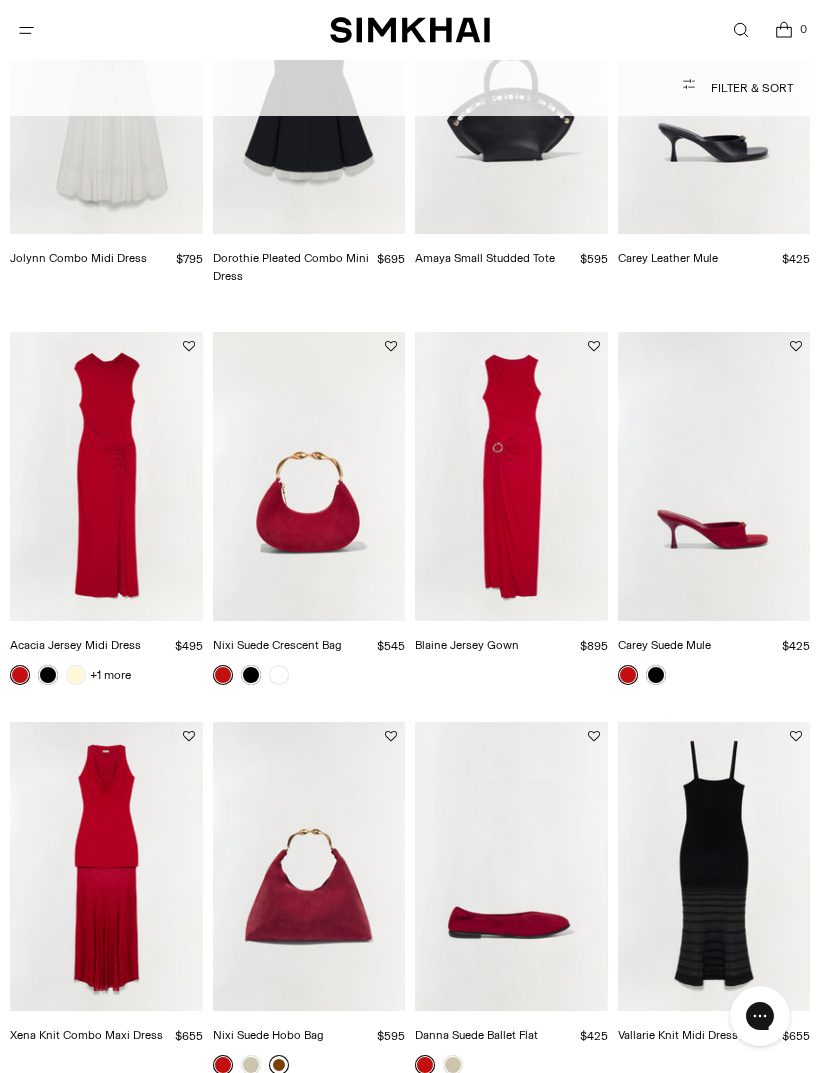 click at bounding box center (106, 476) 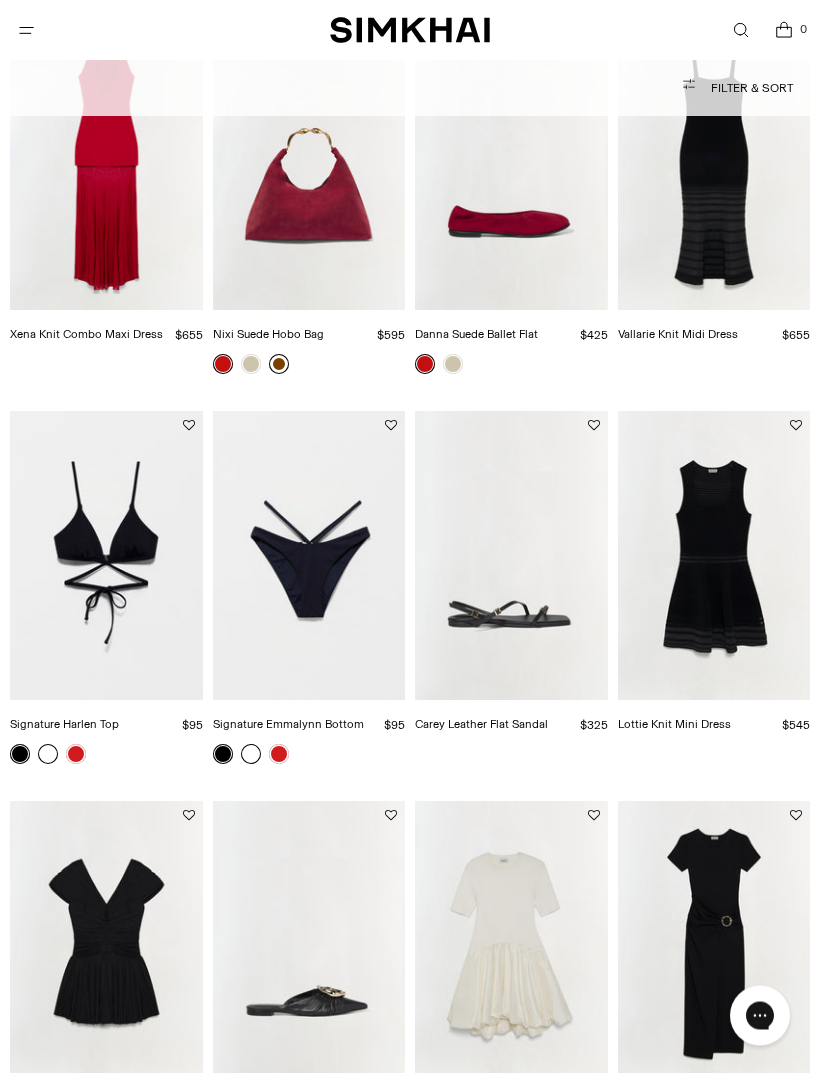scroll, scrollTop: 1269, scrollLeft: 0, axis: vertical 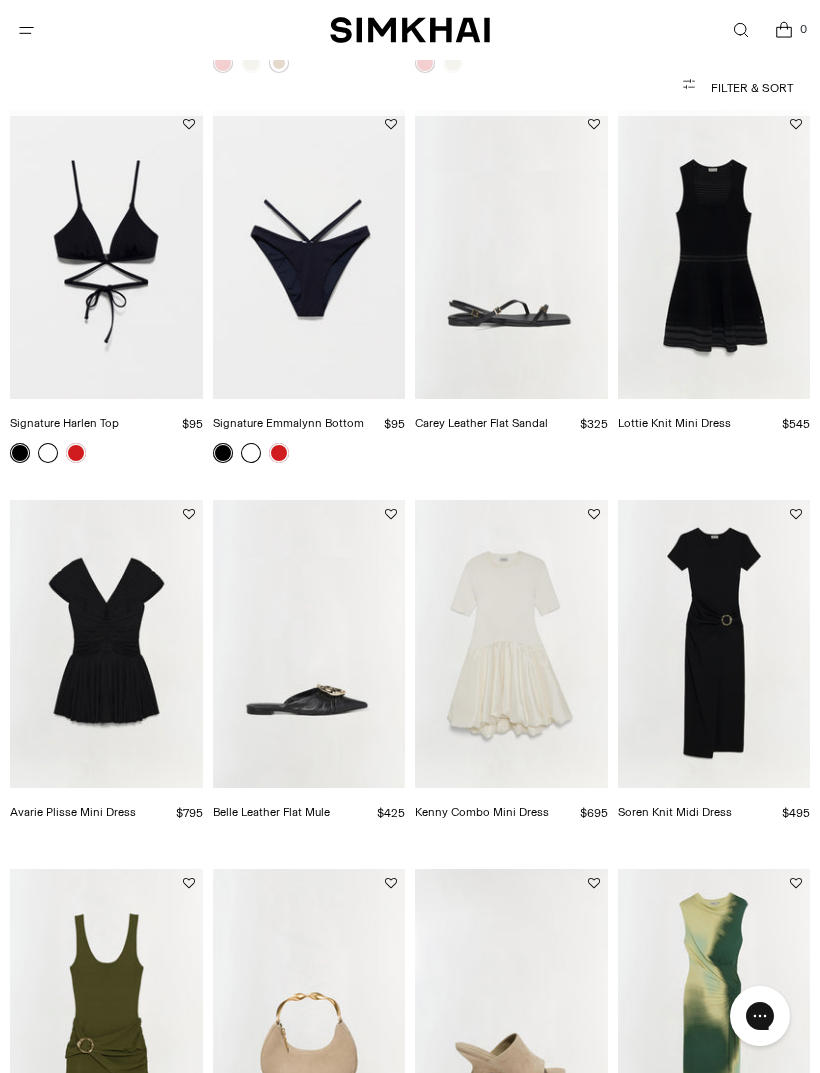 click at bounding box center (106, 644) 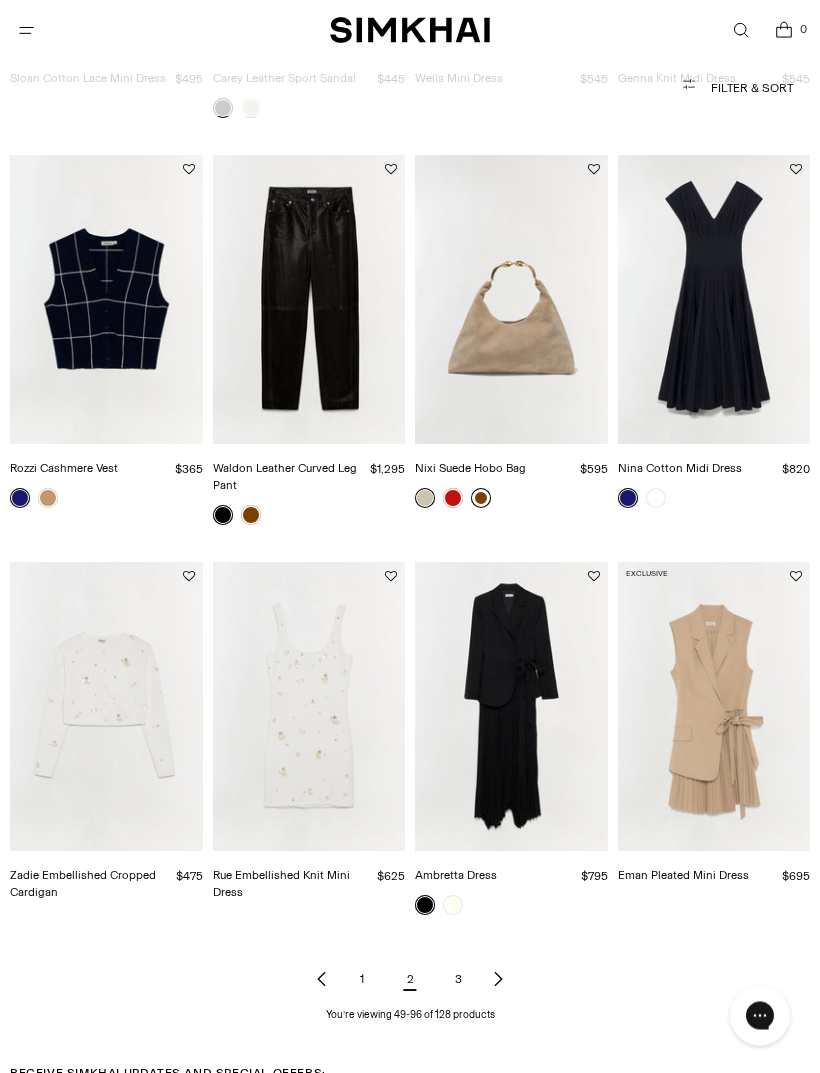 scroll, scrollTop: 3929, scrollLeft: 0, axis: vertical 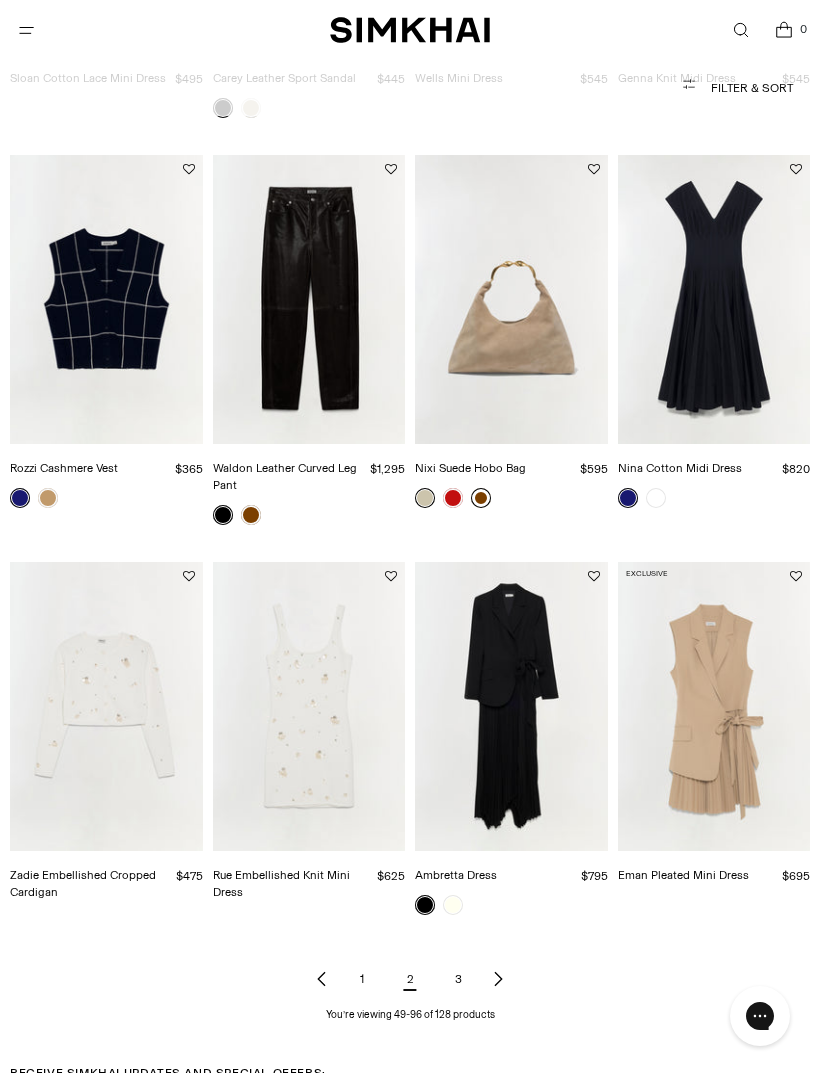 click on "3" at bounding box center (458, 979) 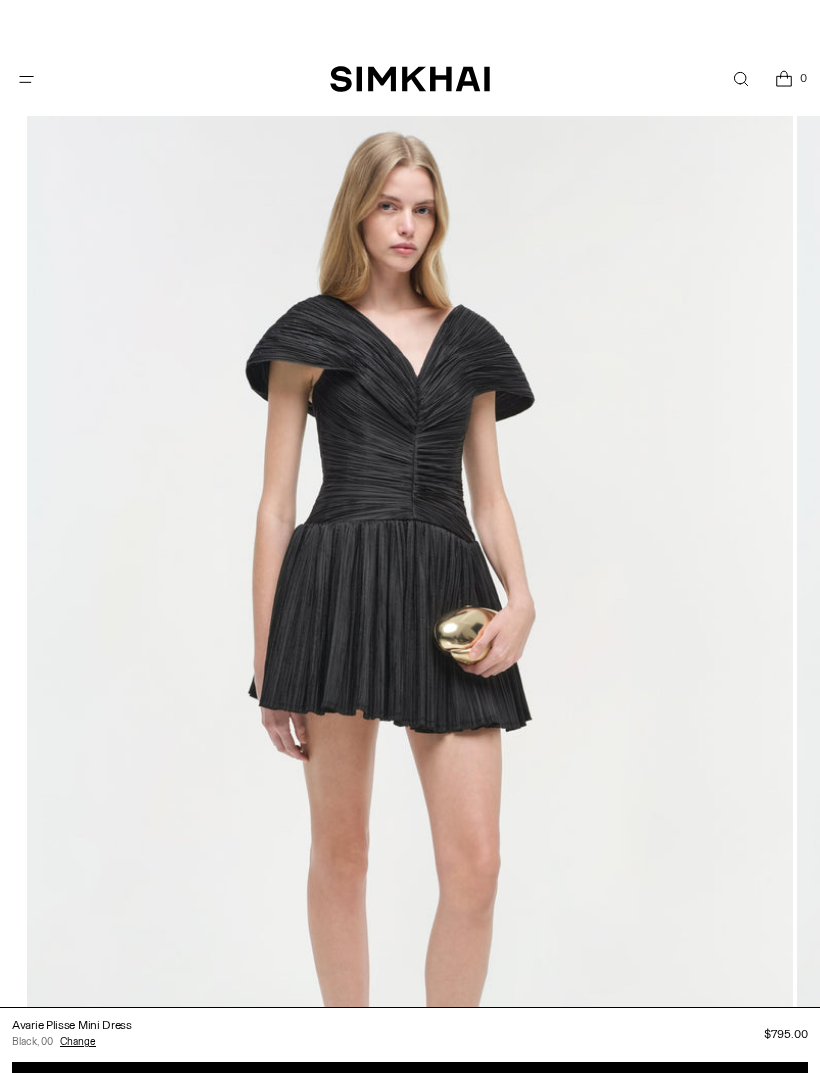 scroll, scrollTop: 0, scrollLeft: 0, axis: both 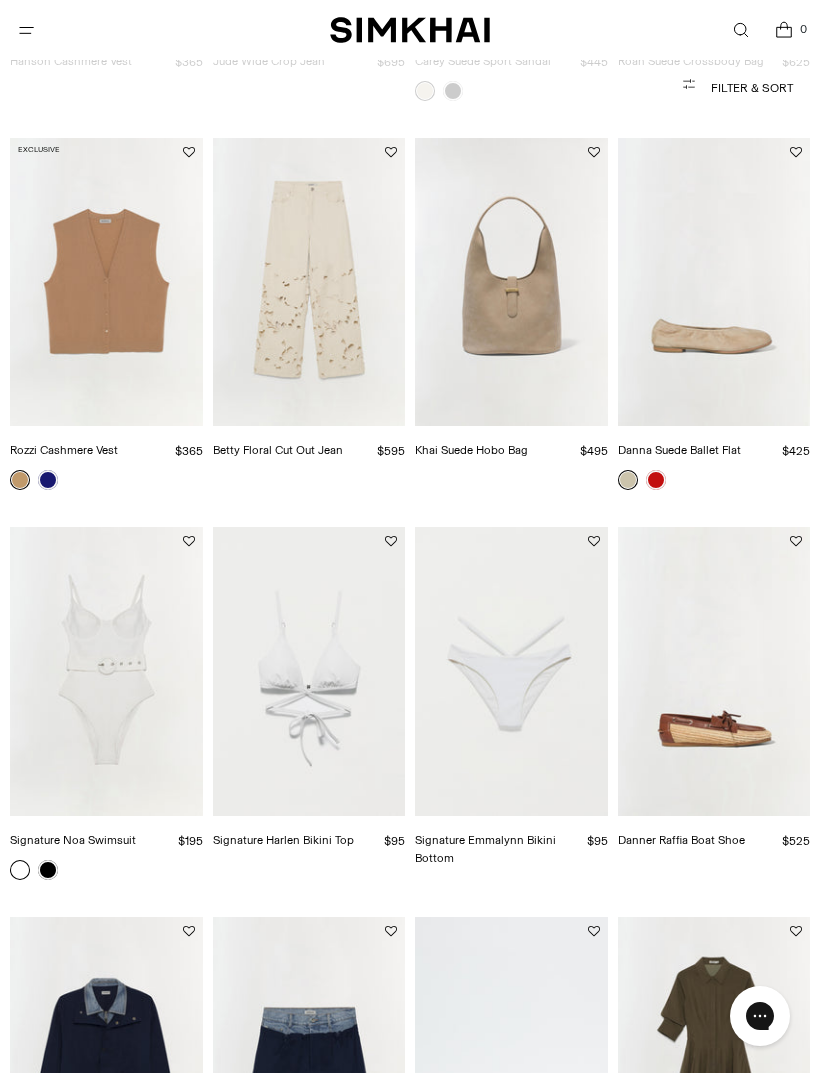 click 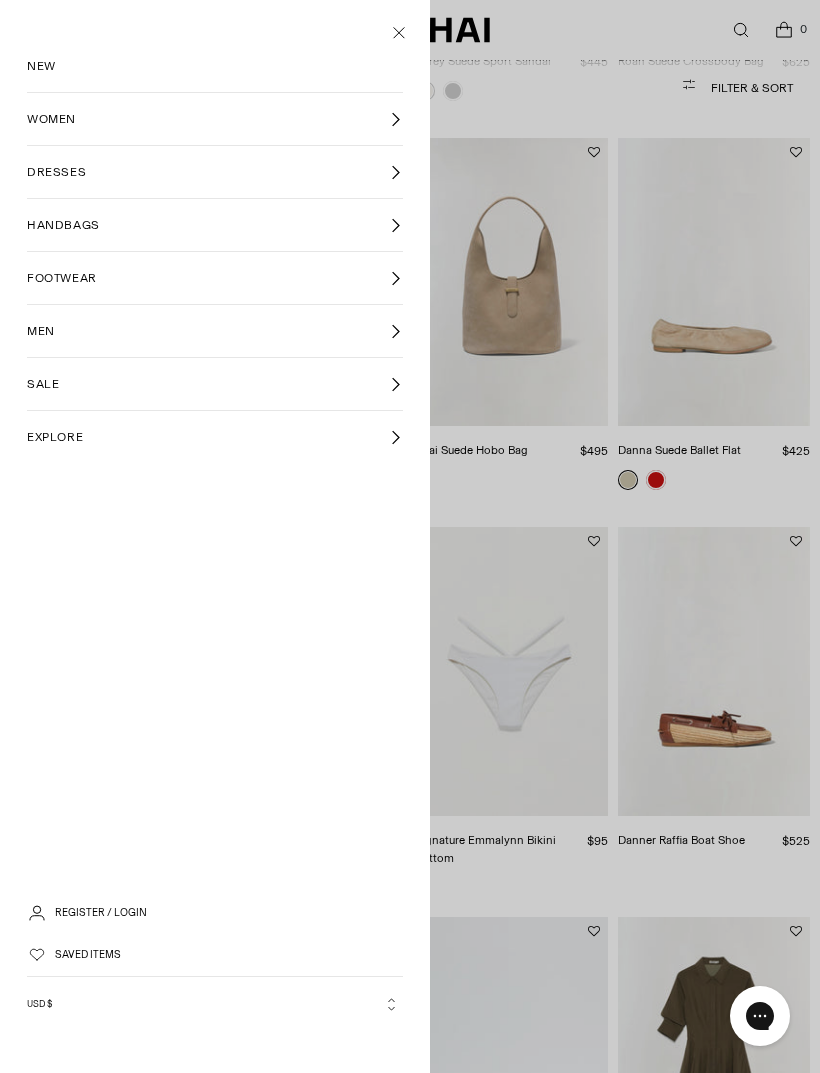 scroll, scrollTop: 0, scrollLeft: 0, axis: both 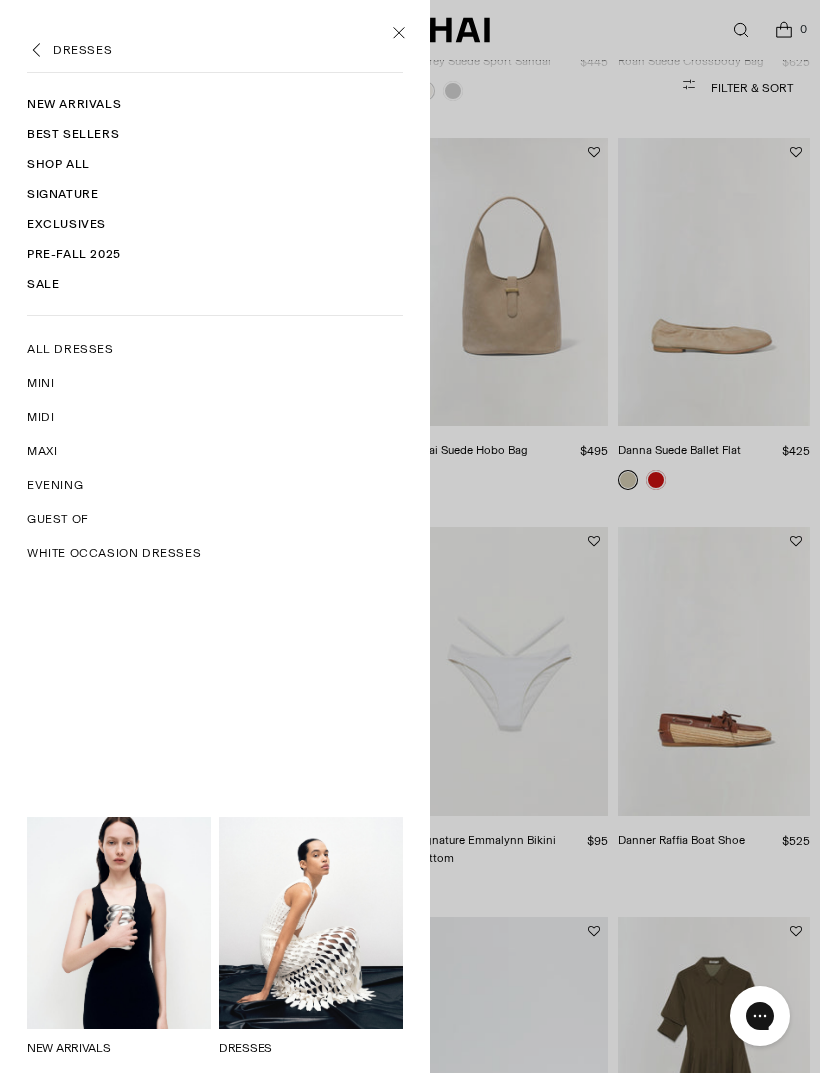 click on "Mini" at bounding box center (40, 383) 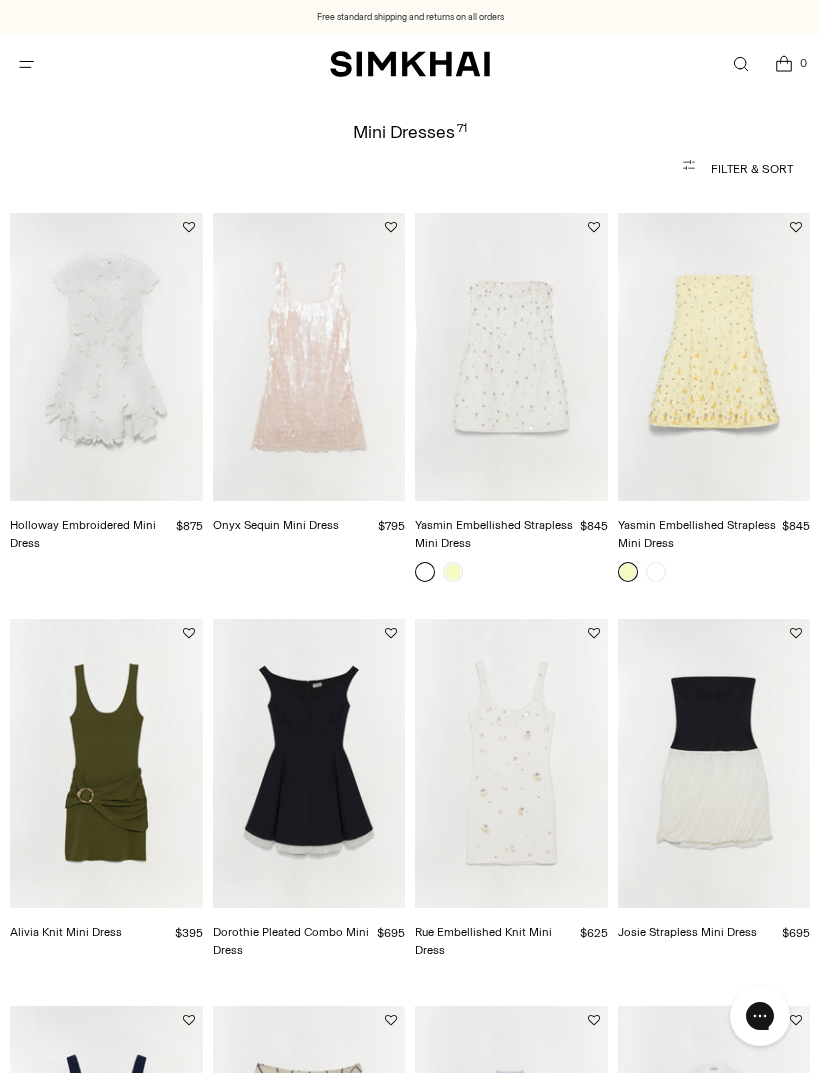 scroll, scrollTop: 0, scrollLeft: 0, axis: both 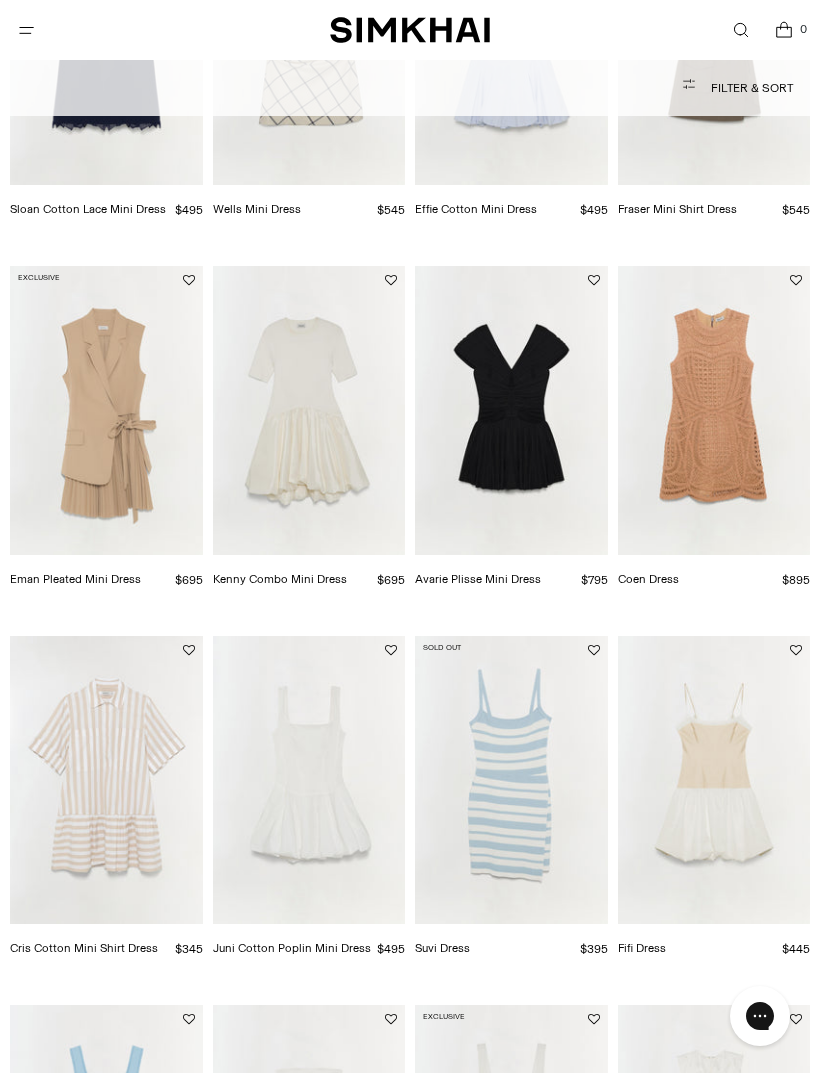 click at bounding box center (309, 410) 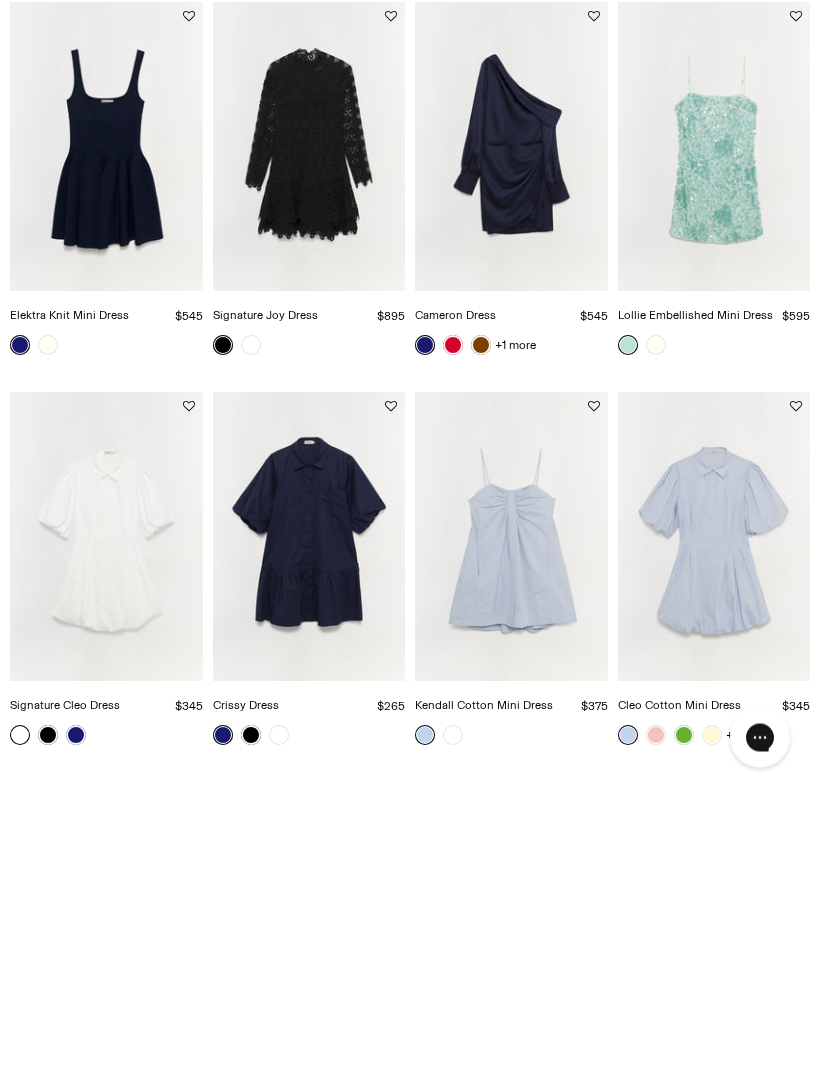 scroll, scrollTop: 4059, scrollLeft: 0, axis: vertical 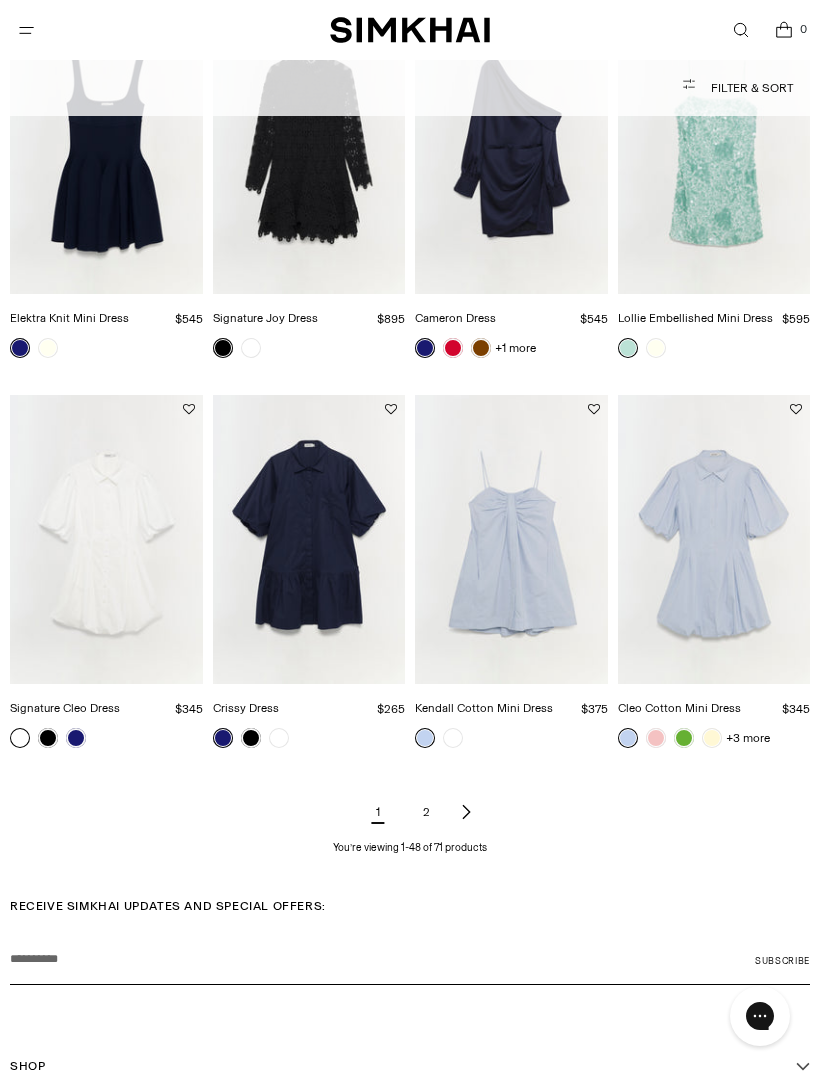 click on "2" at bounding box center [426, 812] 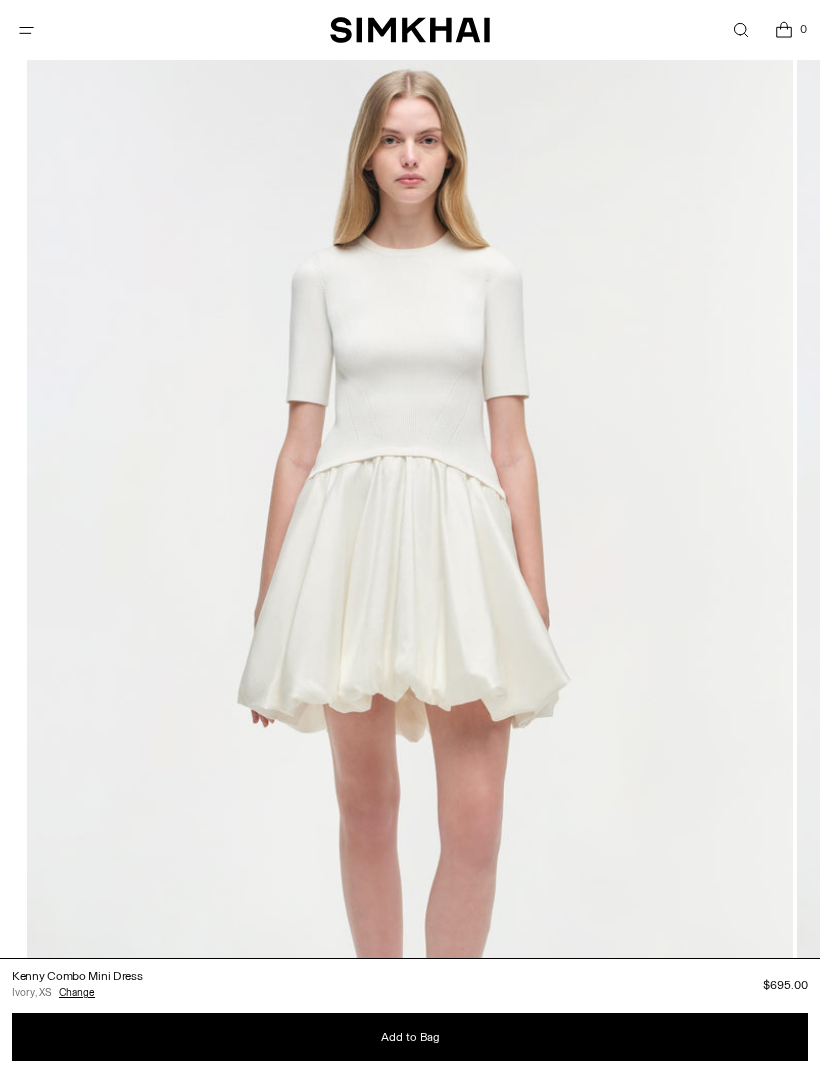 scroll, scrollTop: 0, scrollLeft: 0, axis: both 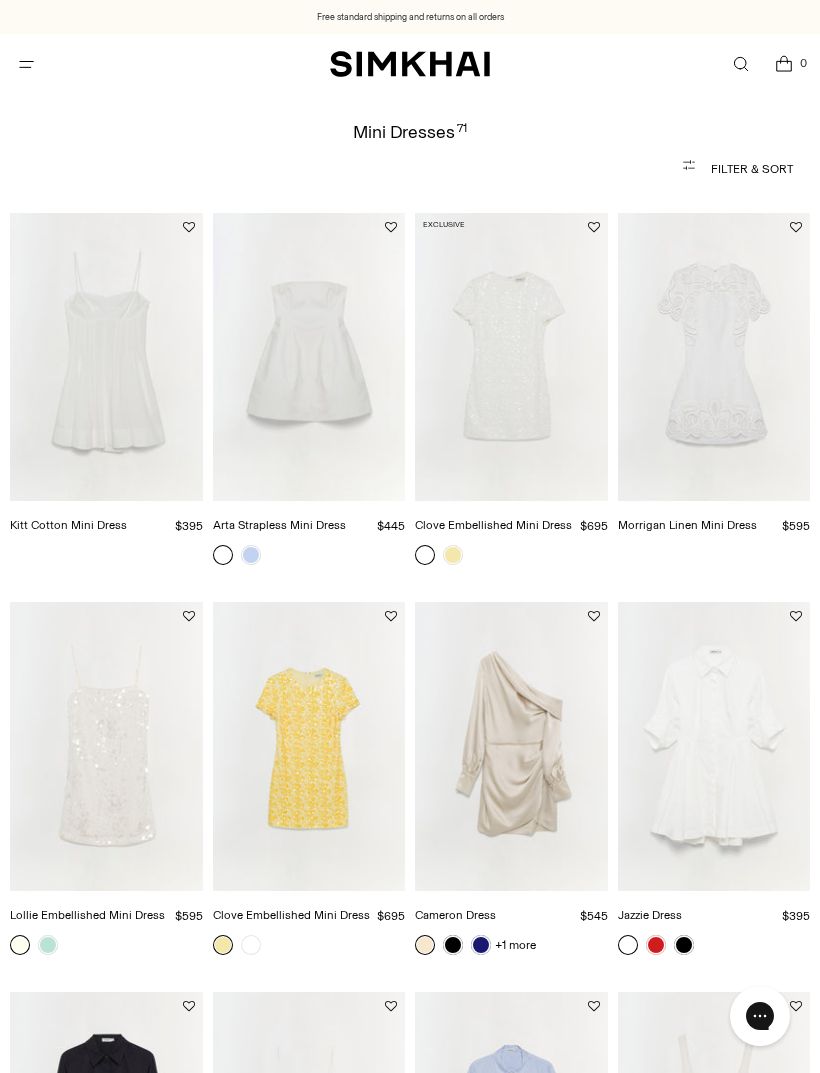 click at bounding box center [251, 555] 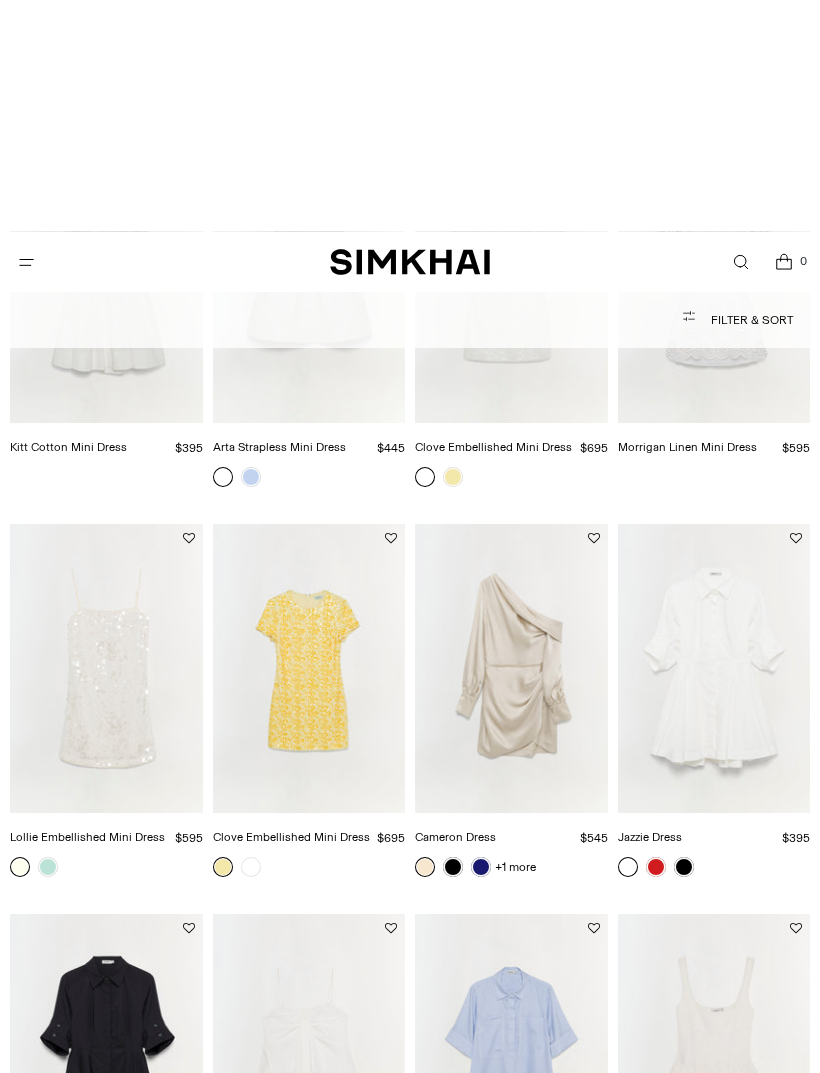 scroll, scrollTop: 77, scrollLeft: 0, axis: vertical 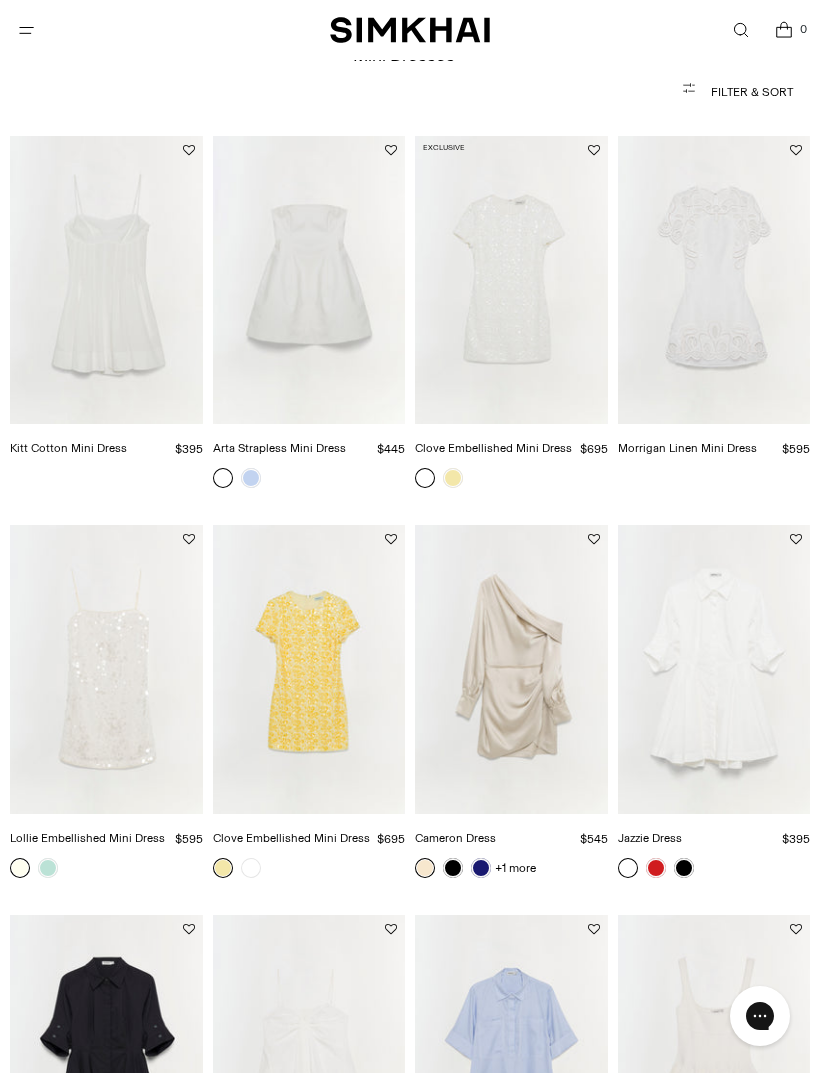 click at bounding box center [714, 280] 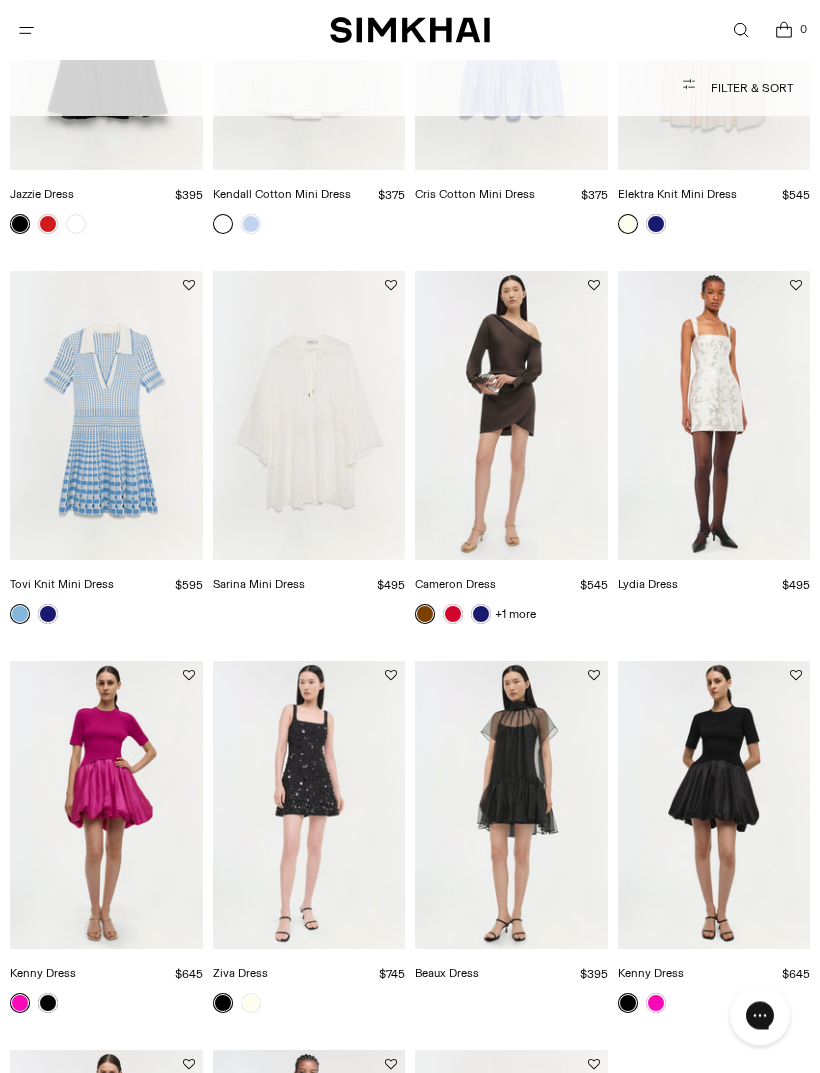 scroll, scrollTop: 1111, scrollLeft: 0, axis: vertical 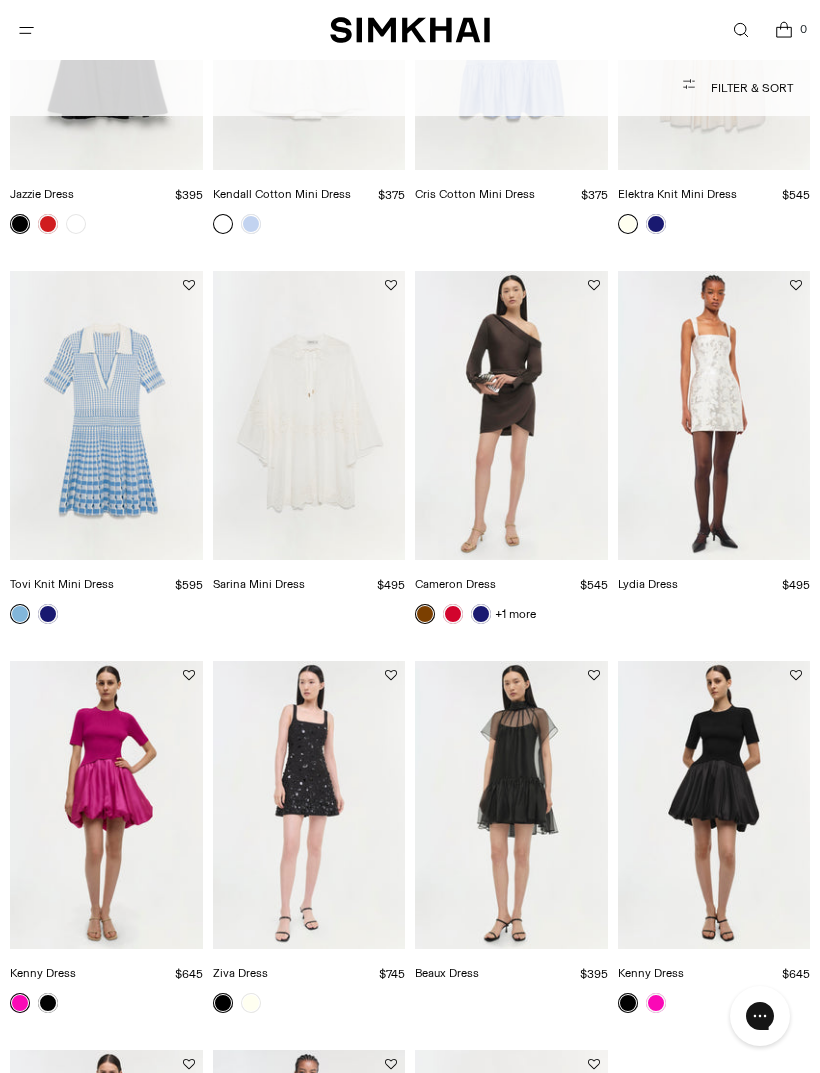 click at bounding box center (714, 415) 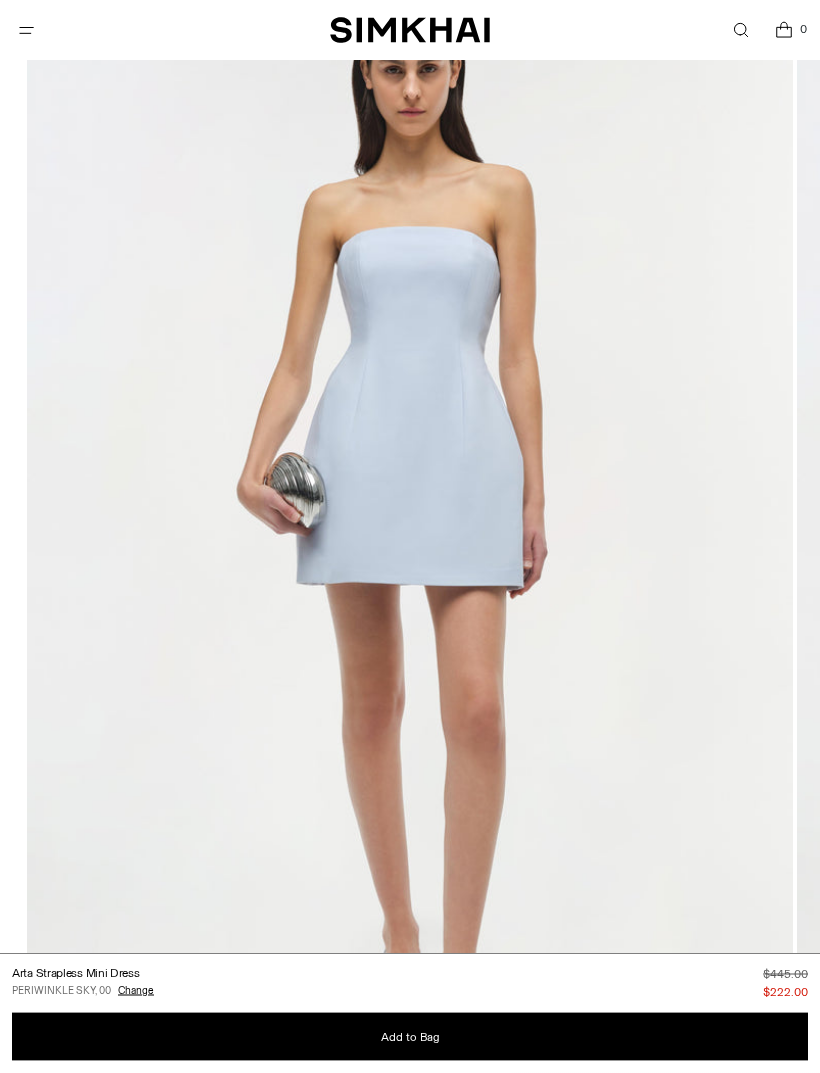 scroll, scrollTop: 250, scrollLeft: 0, axis: vertical 